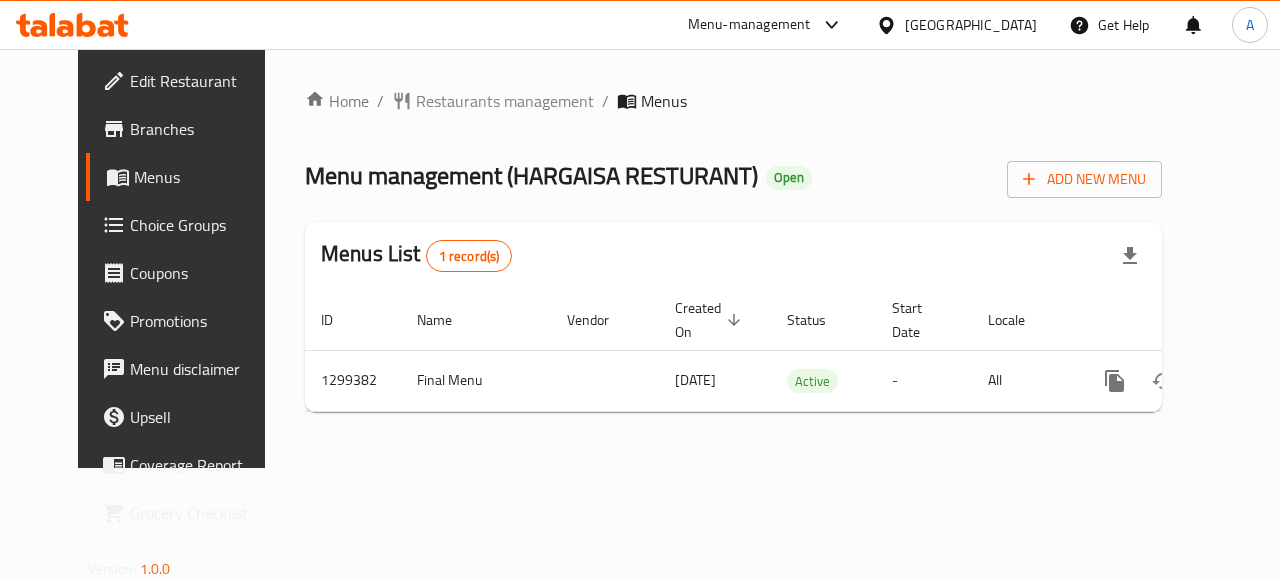 scroll, scrollTop: 0, scrollLeft: 0, axis: both 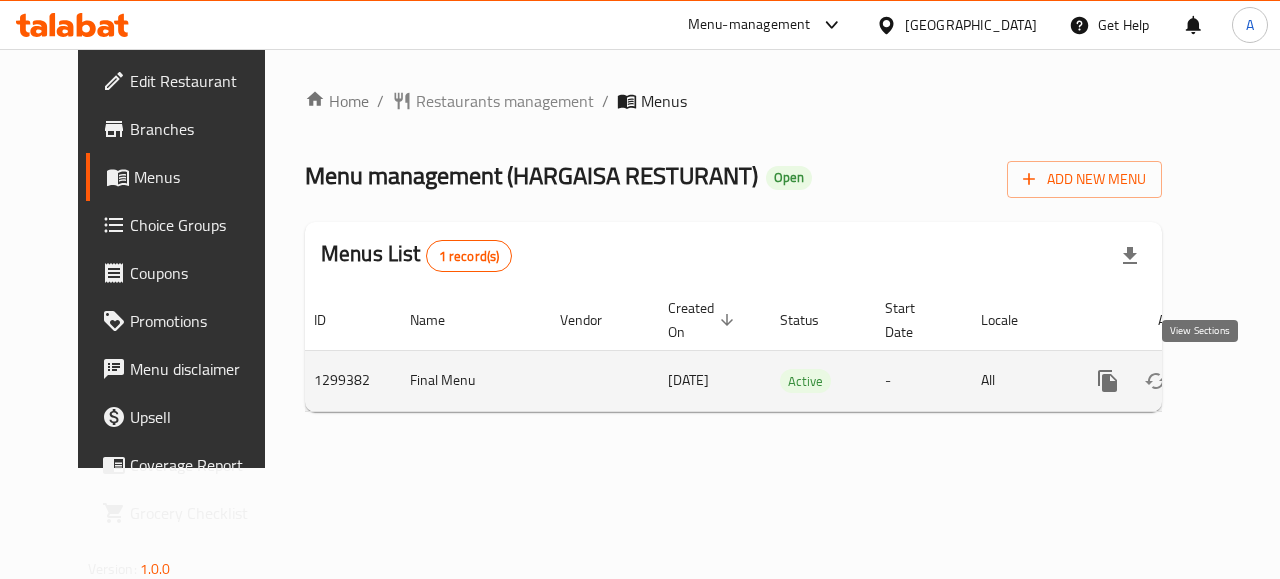 click at bounding box center (1252, 381) 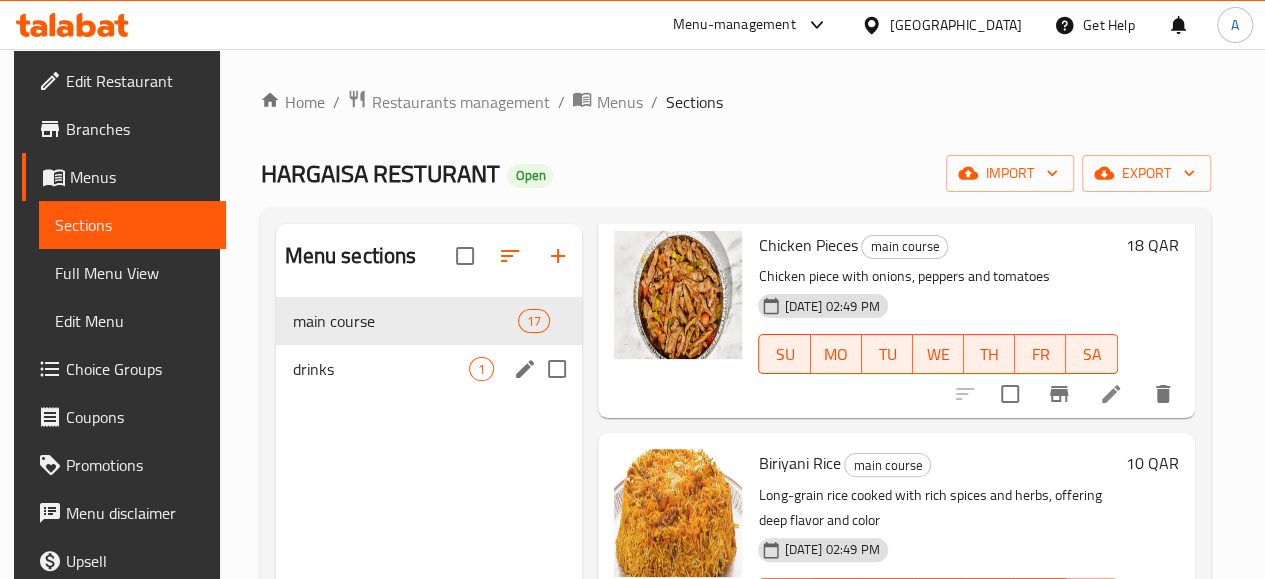 scroll, scrollTop: 3254, scrollLeft: 0, axis: vertical 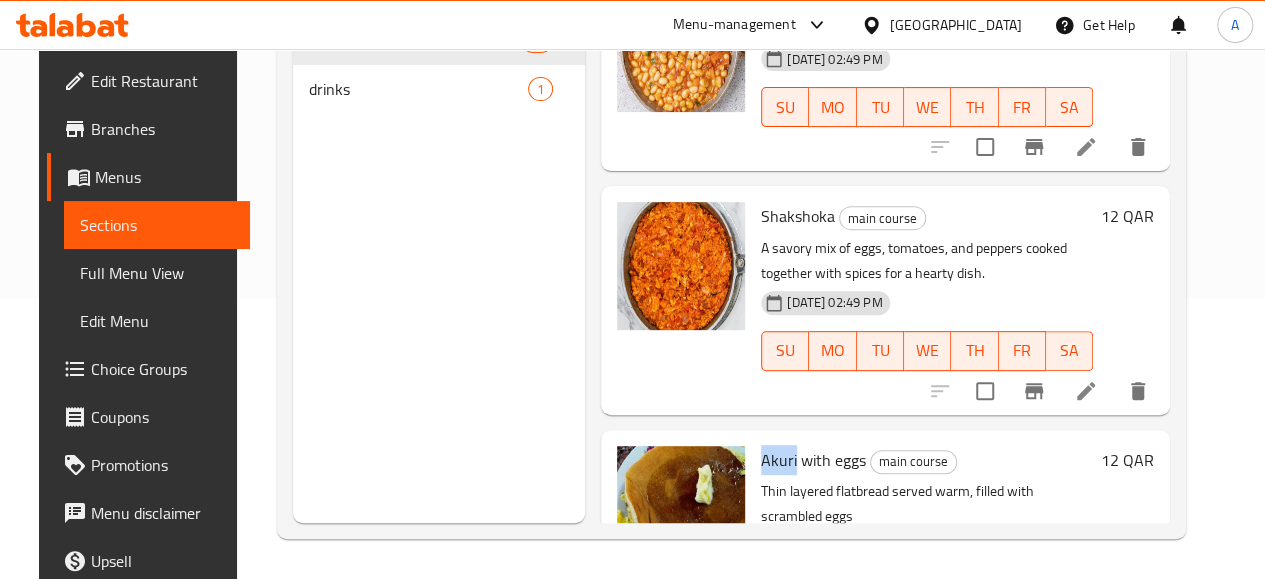 drag, startPoint x: 706, startPoint y: 351, endPoint x: 672, endPoint y: 351, distance: 34 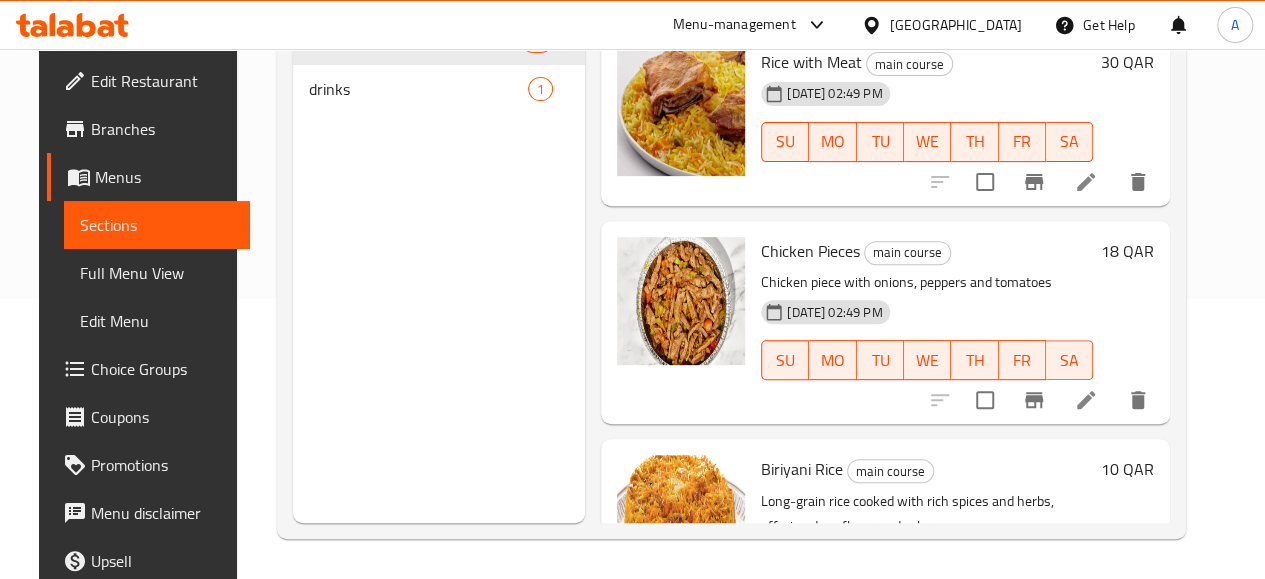 scroll, scrollTop: 2254, scrollLeft: 0, axis: vertical 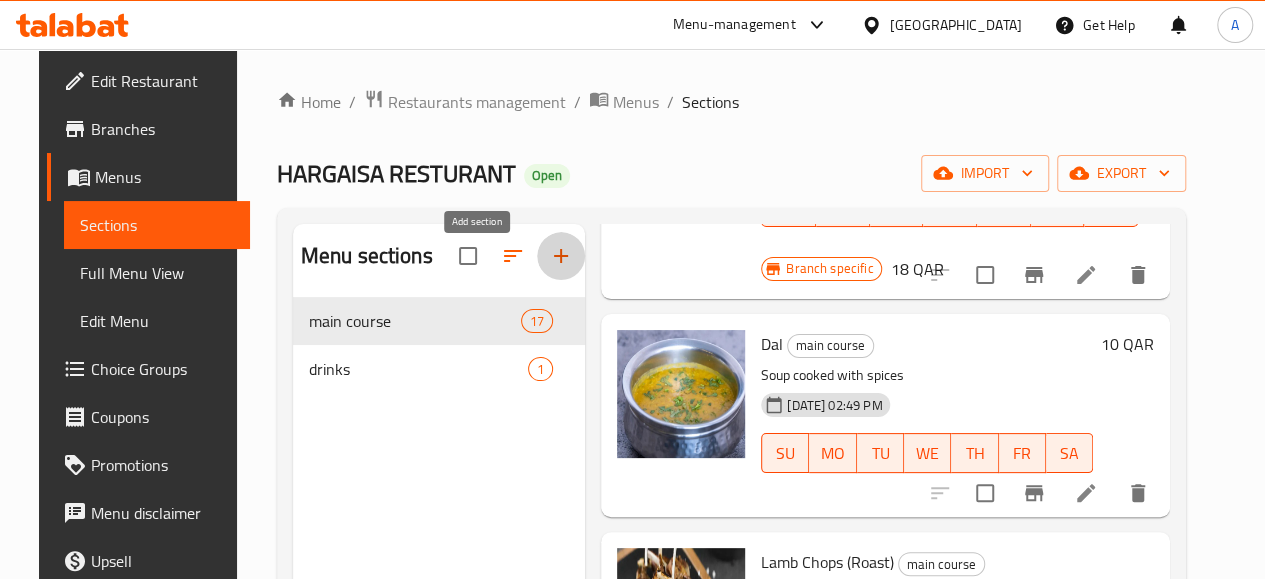 click at bounding box center [561, 256] 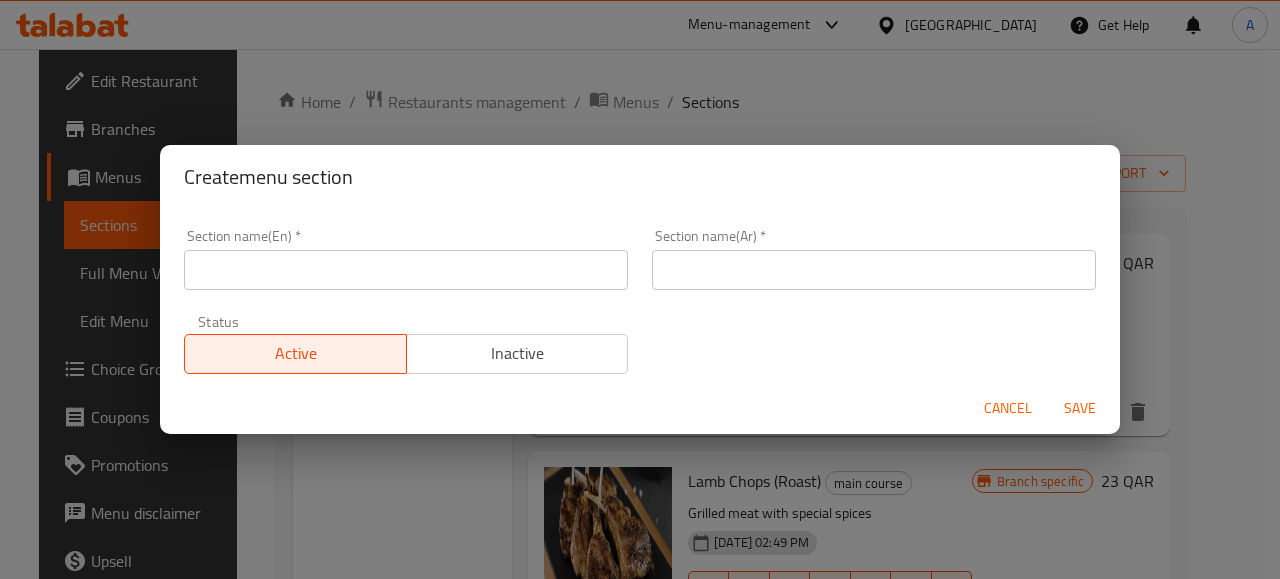 click on "Cancel" at bounding box center (1008, 408) 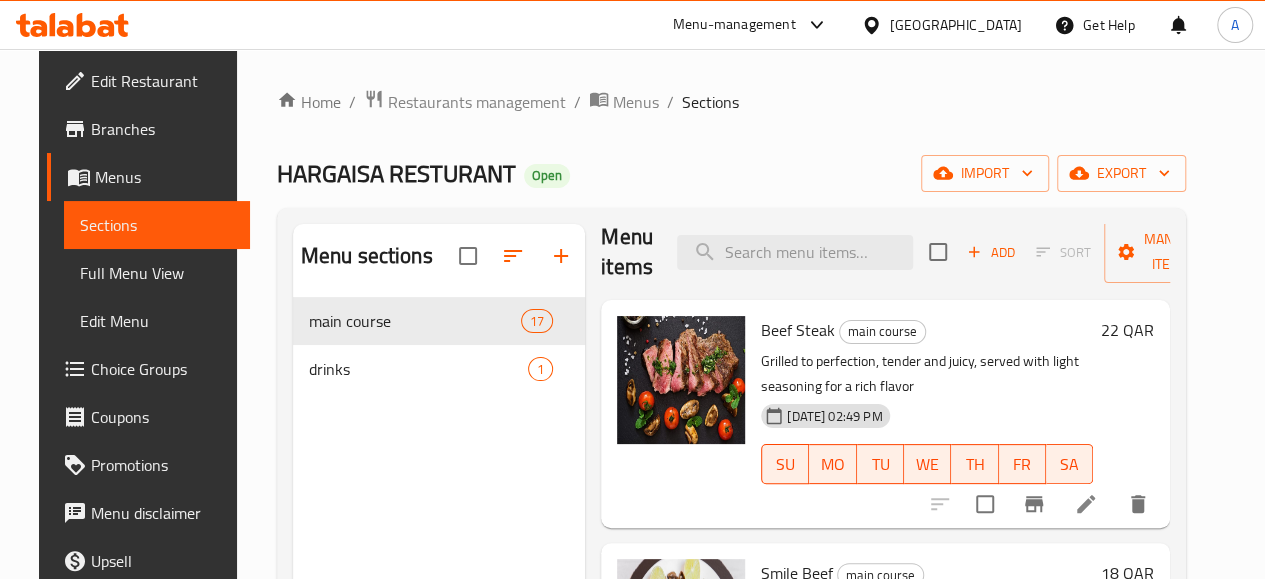 scroll, scrollTop: 0, scrollLeft: 0, axis: both 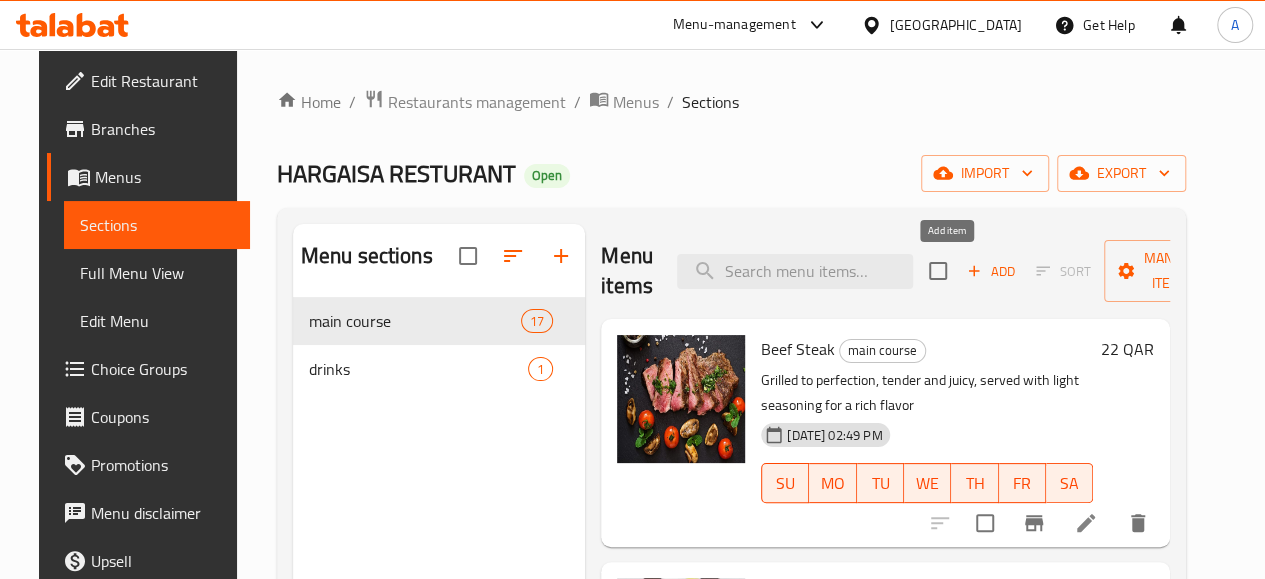click on "Add" at bounding box center [991, 271] 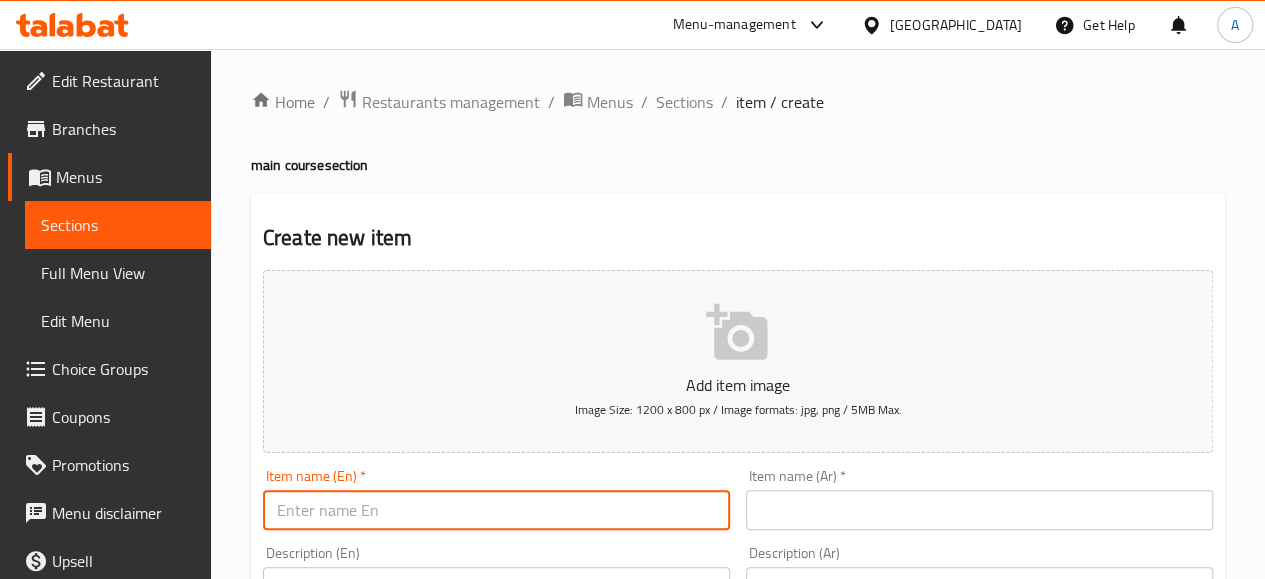 click at bounding box center [496, 510] 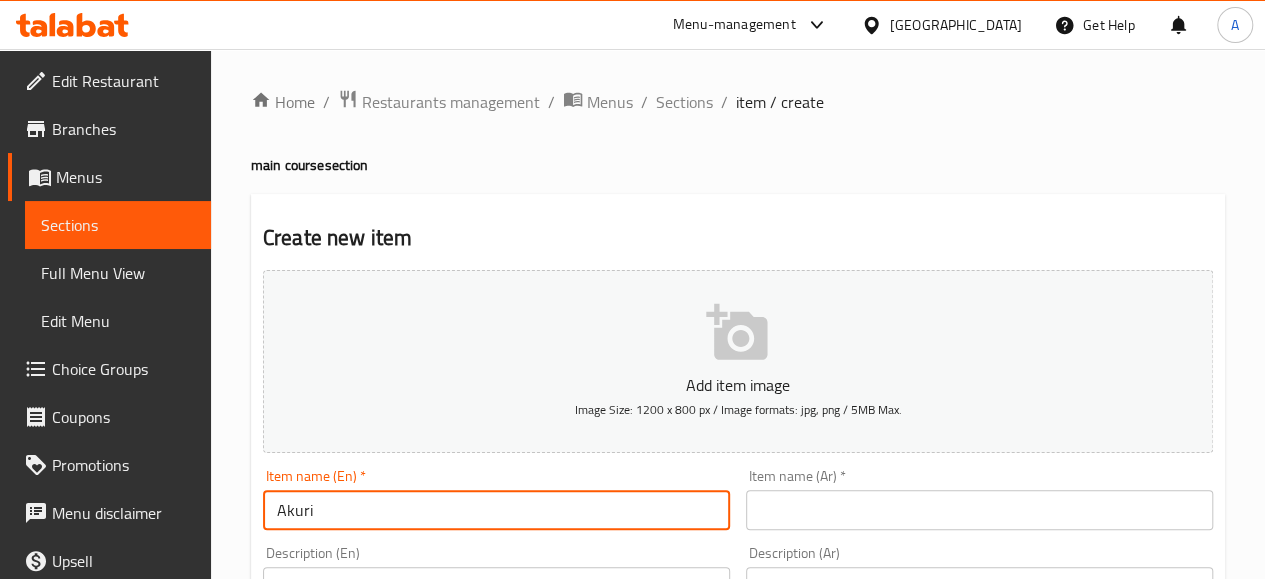click at bounding box center [979, 510] 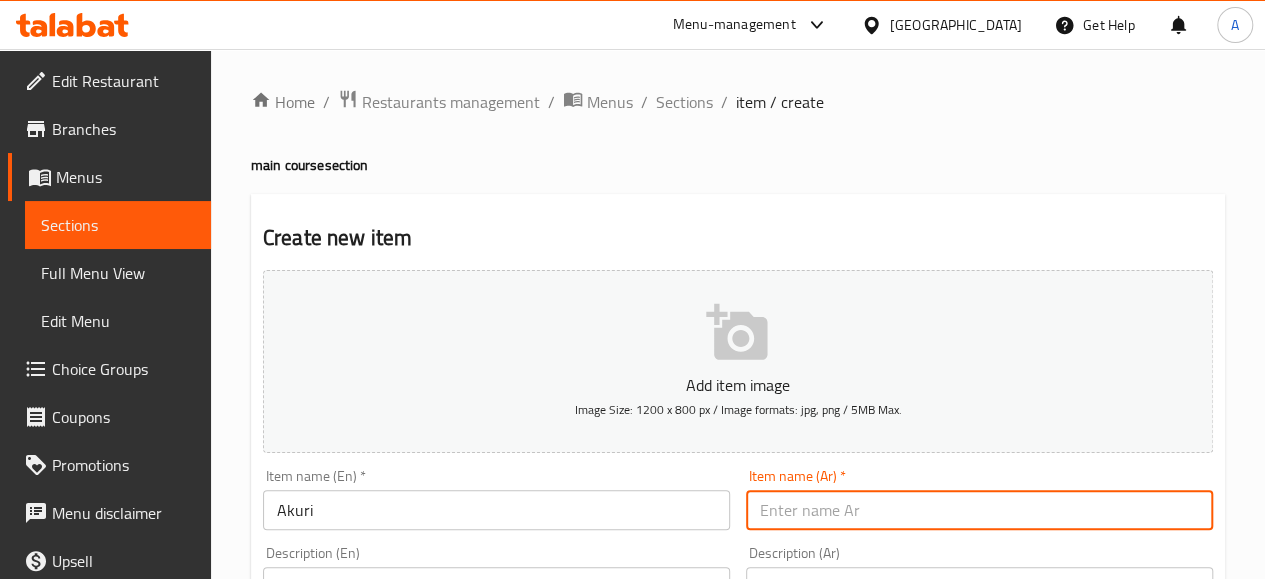 click on "Akuri" at bounding box center (496, 510) 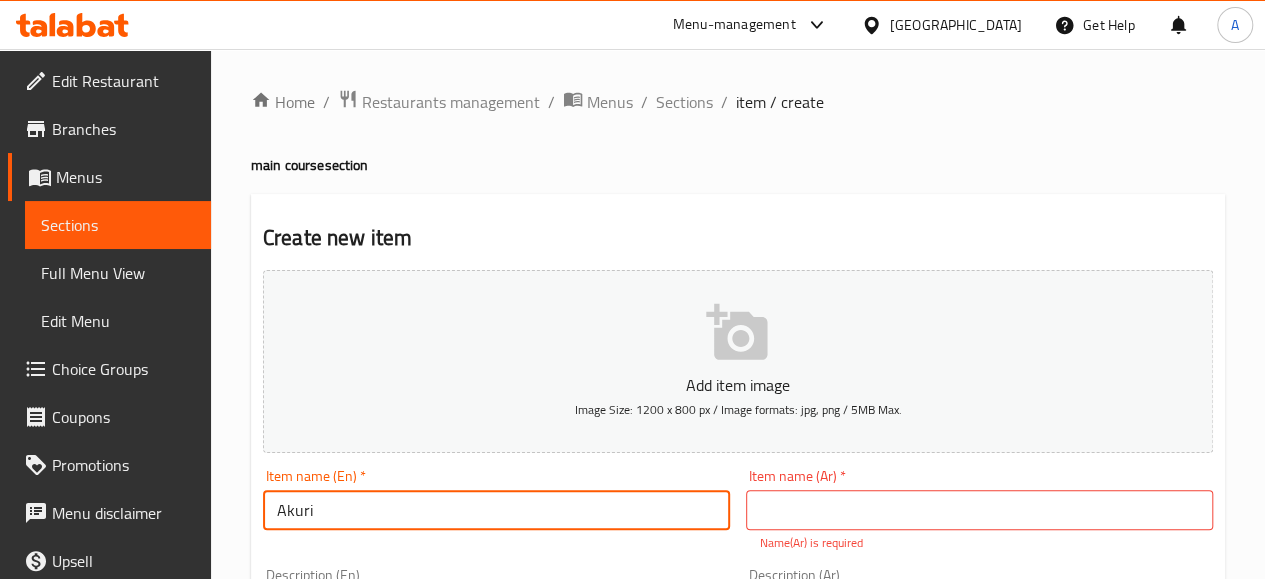 click on "Akuri" at bounding box center (496, 510) 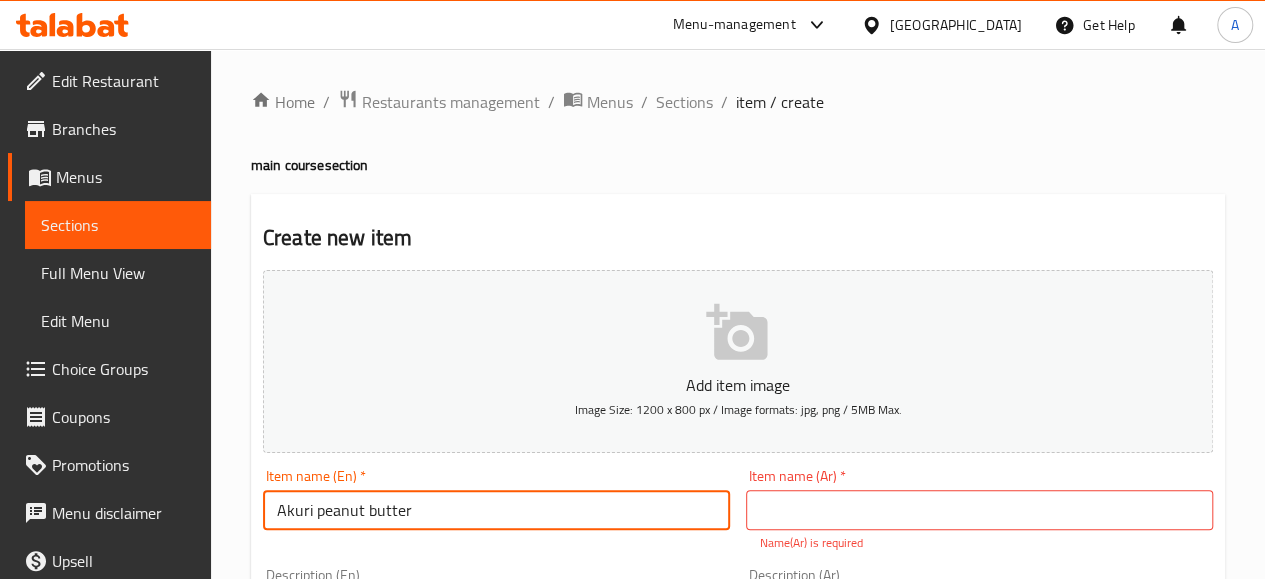 type on "Akuri peanut butter" 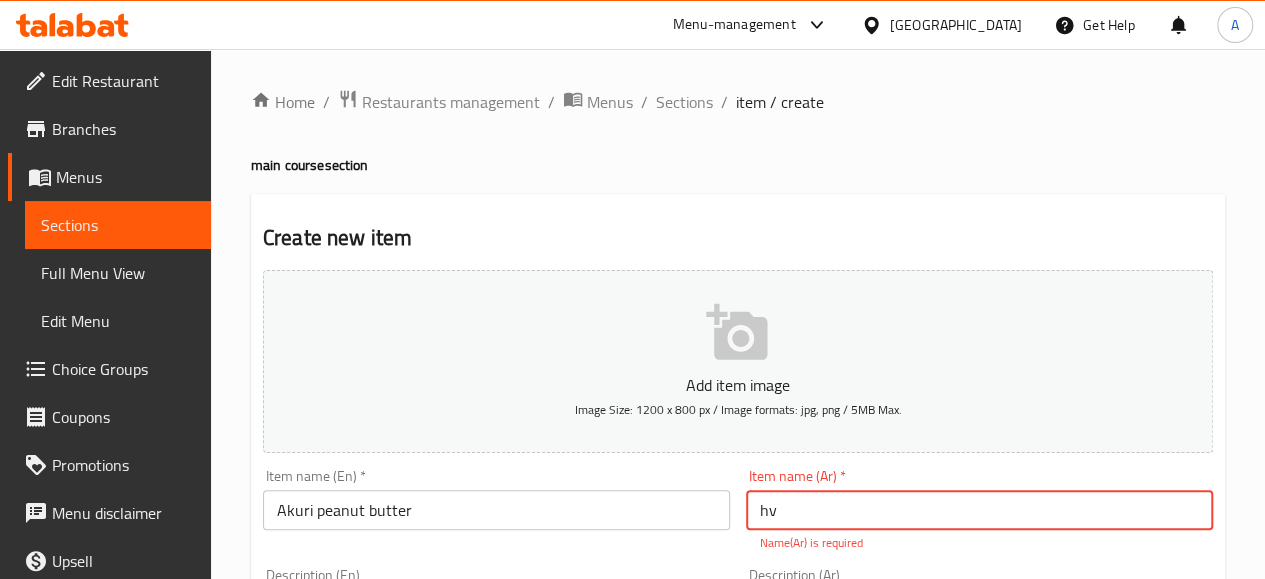 type on "h" 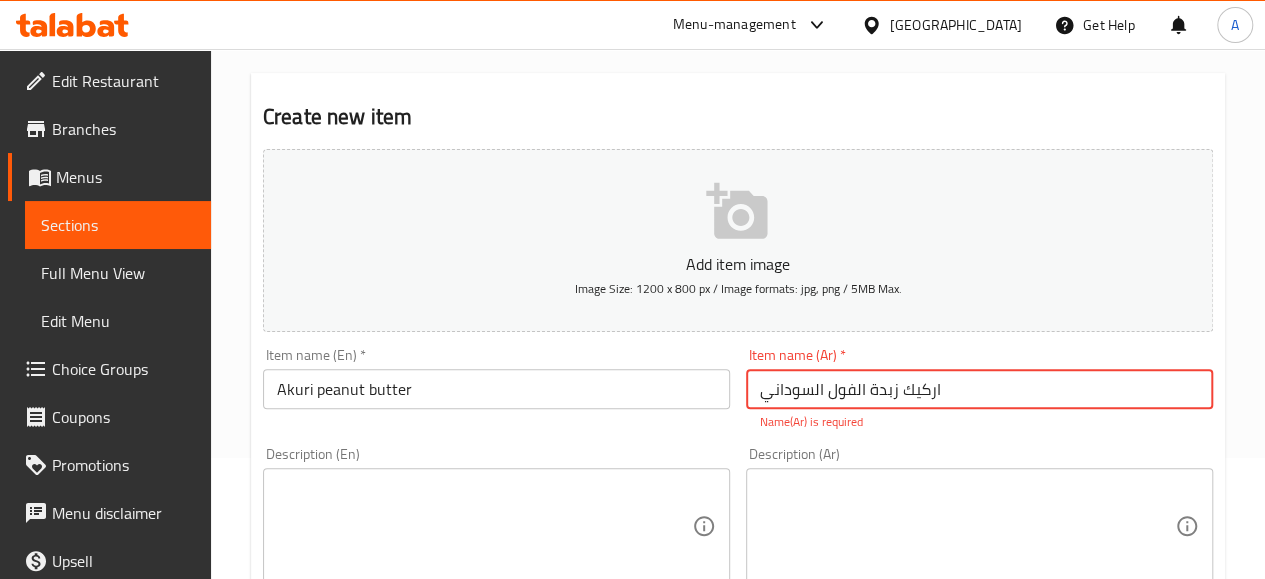 scroll, scrollTop: 300, scrollLeft: 0, axis: vertical 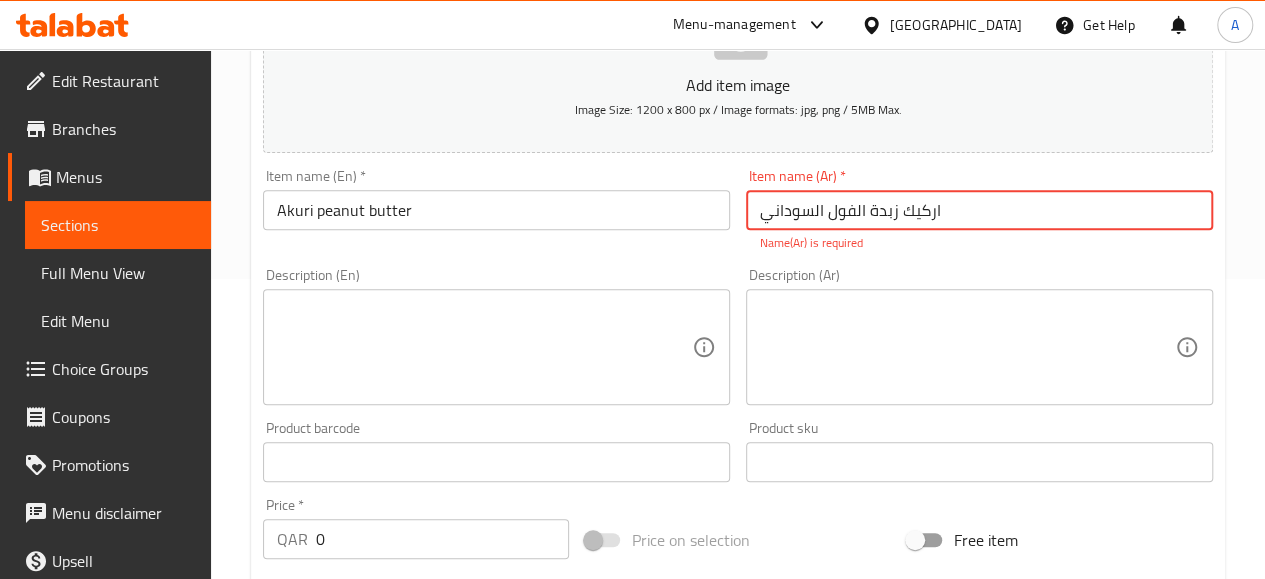 type on "اركيك زبدة الفول السوداني" 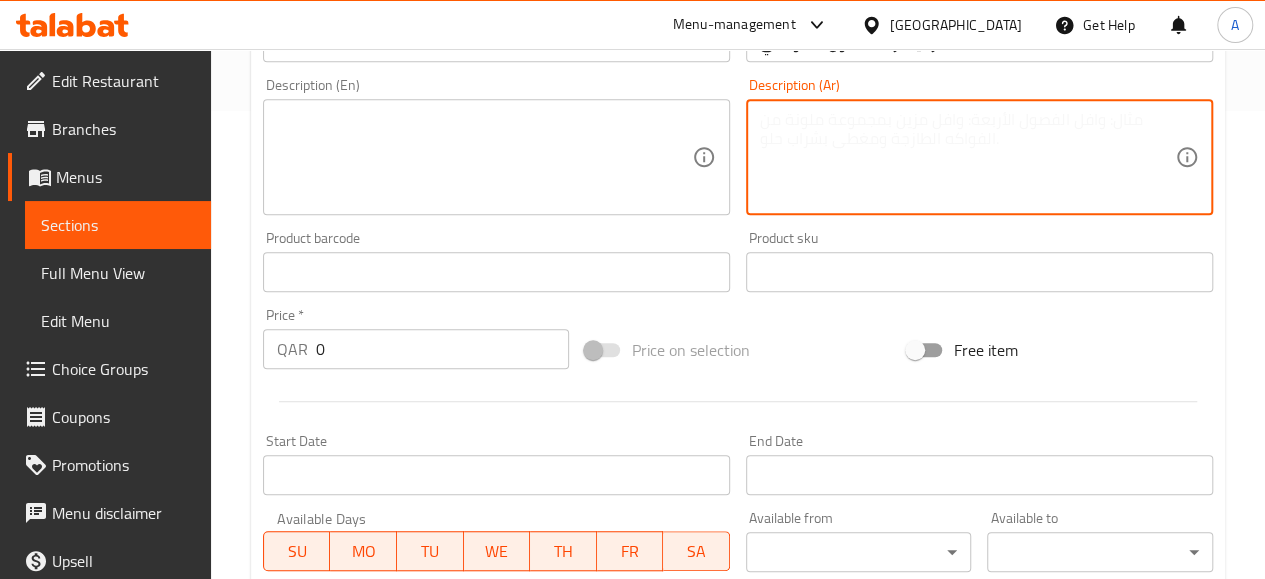 scroll, scrollTop: 500, scrollLeft: 0, axis: vertical 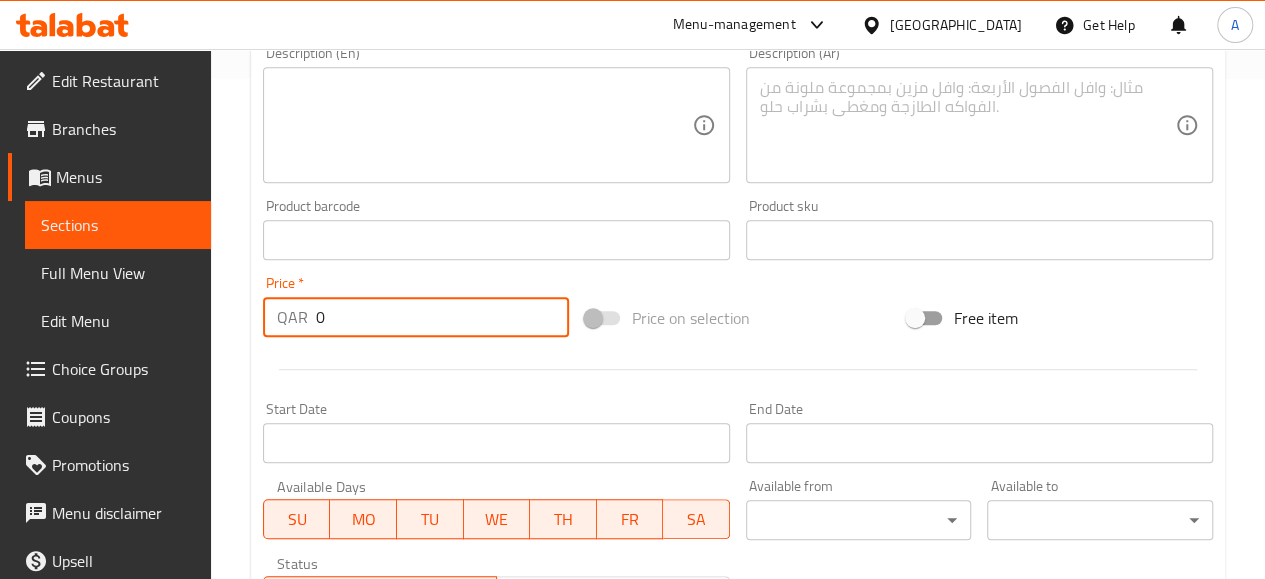 drag, startPoint x: 479, startPoint y: 302, endPoint x: 274, endPoint y: 325, distance: 206.28621 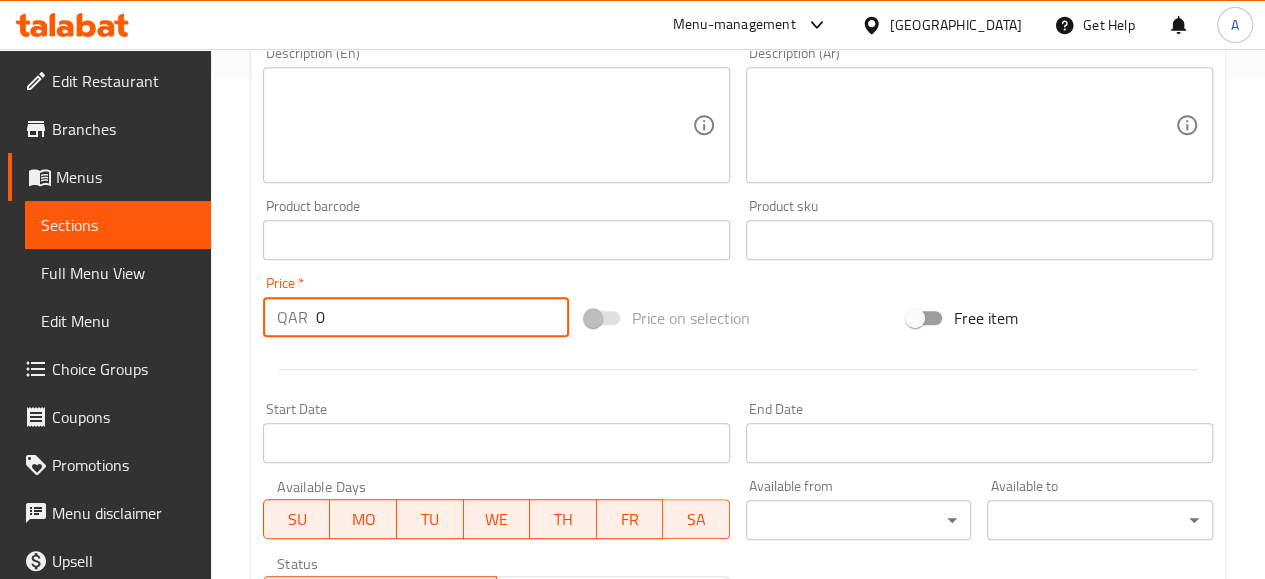 click on "QAR 0 Price  *" at bounding box center [416, 317] 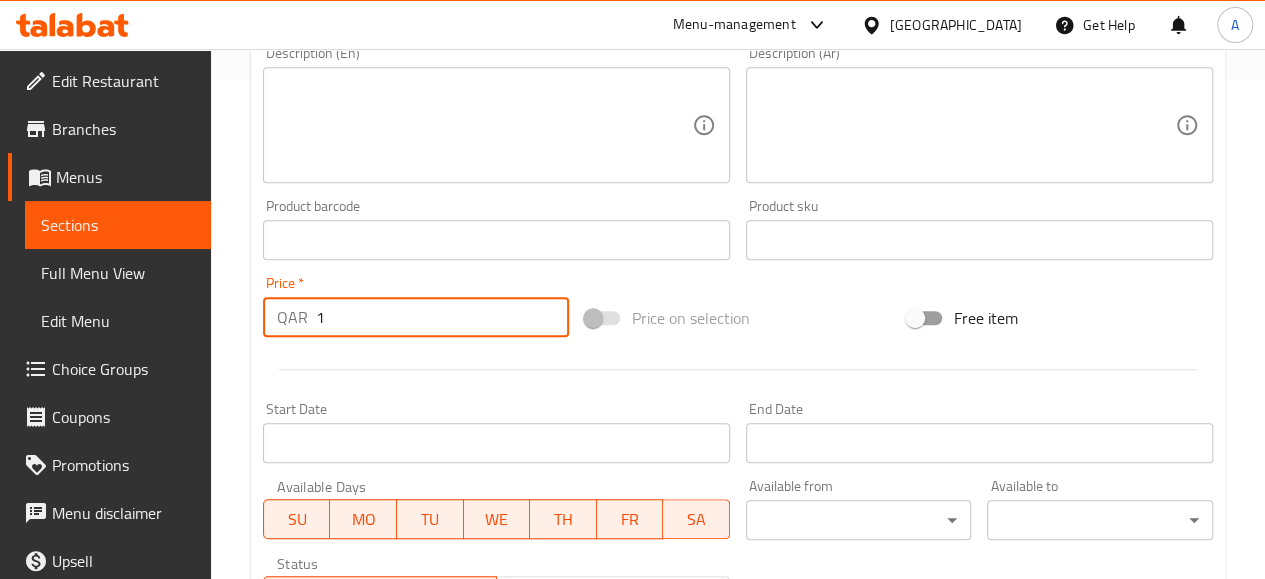 type on "2" 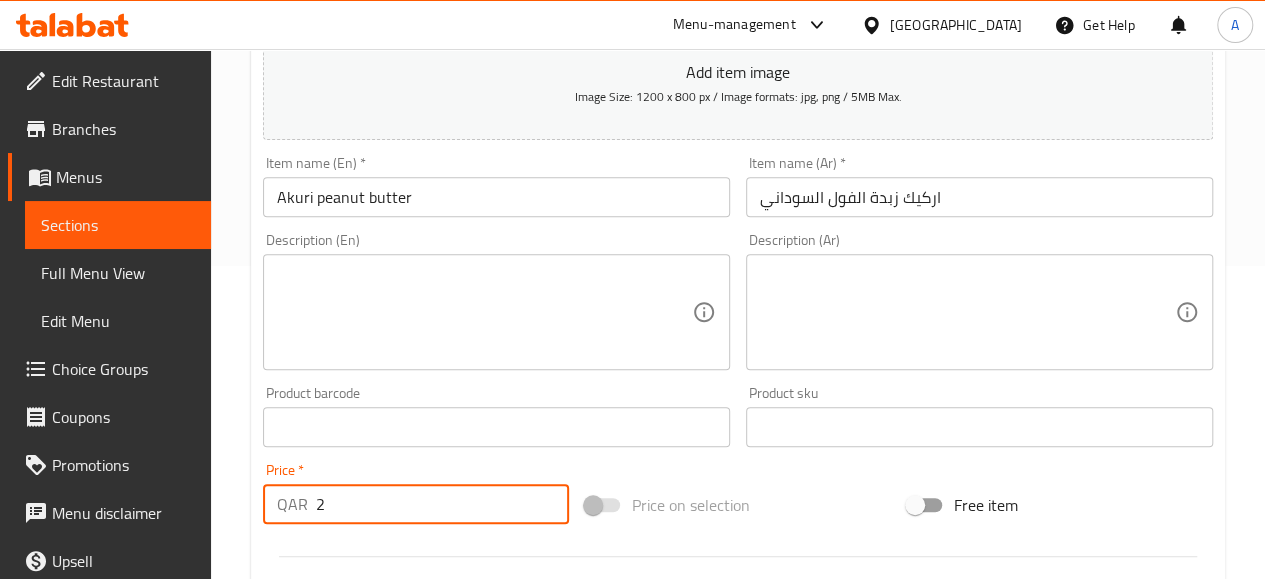 scroll, scrollTop: 400, scrollLeft: 0, axis: vertical 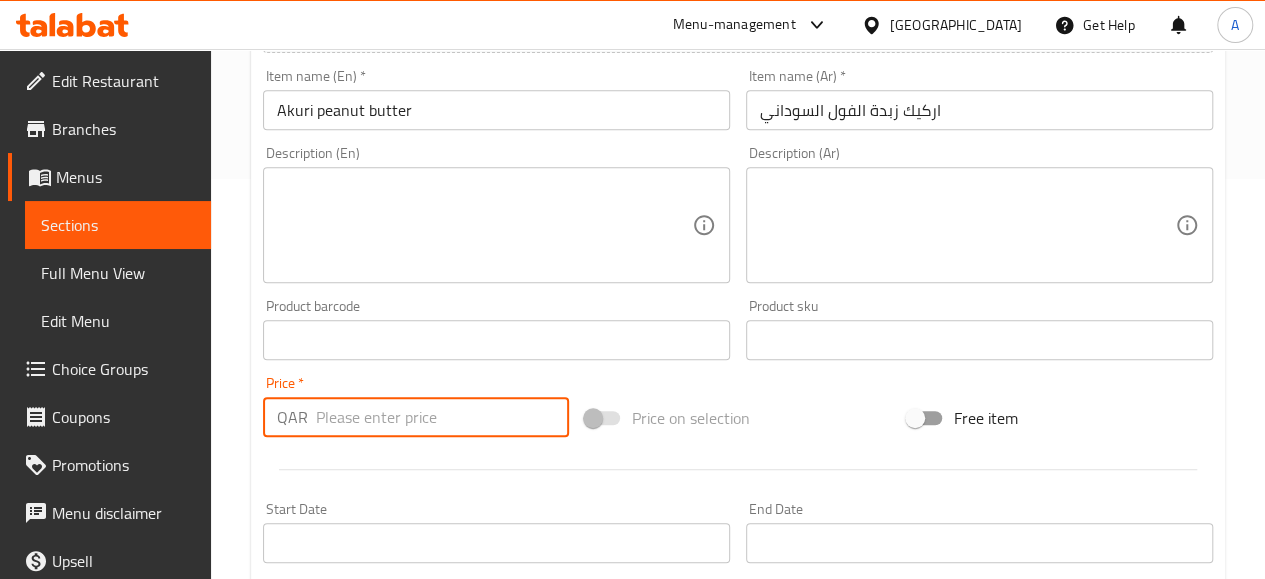 type 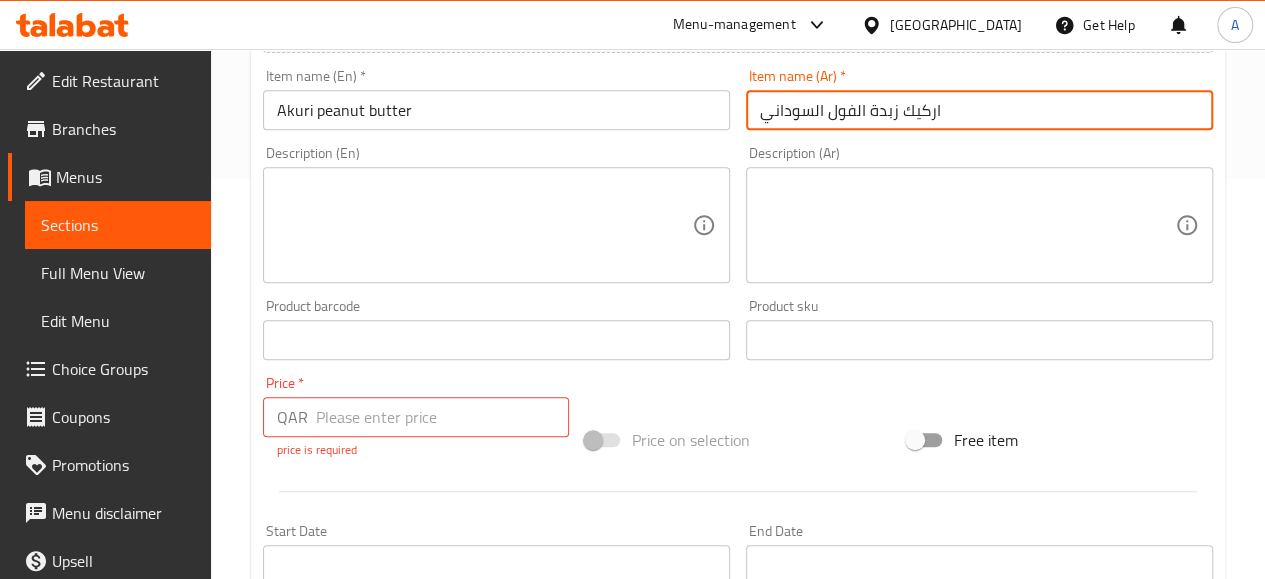drag, startPoint x: 758, startPoint y: 113, endPoint x: 864, endPoint y: 116, distance: 106.04244 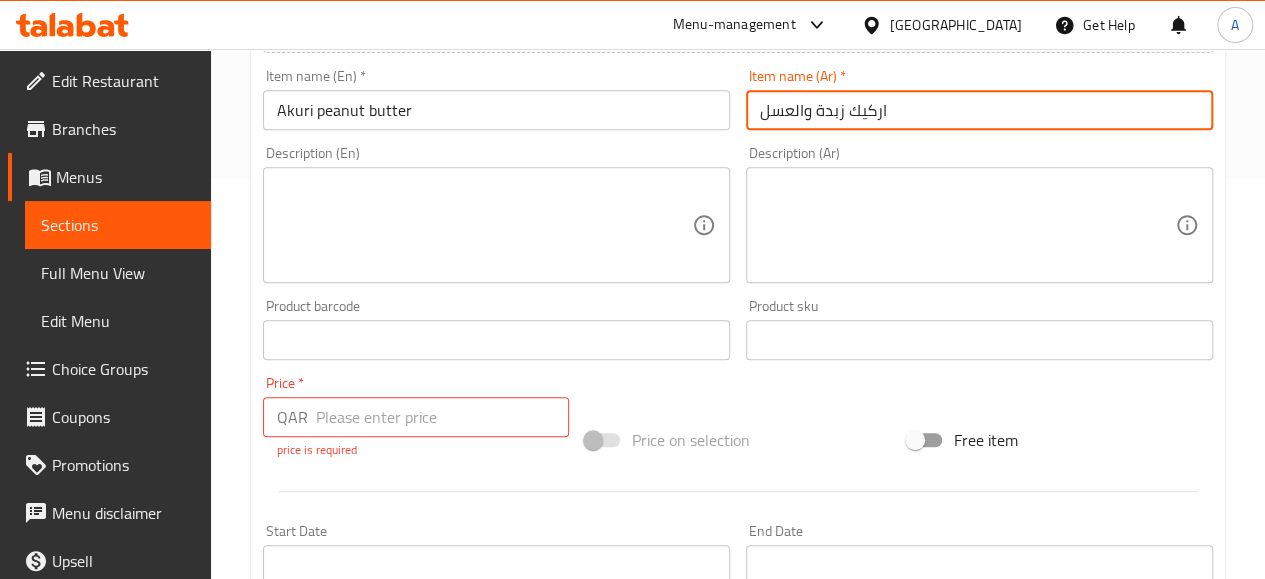 type on "اركيك زبدة والعسل" 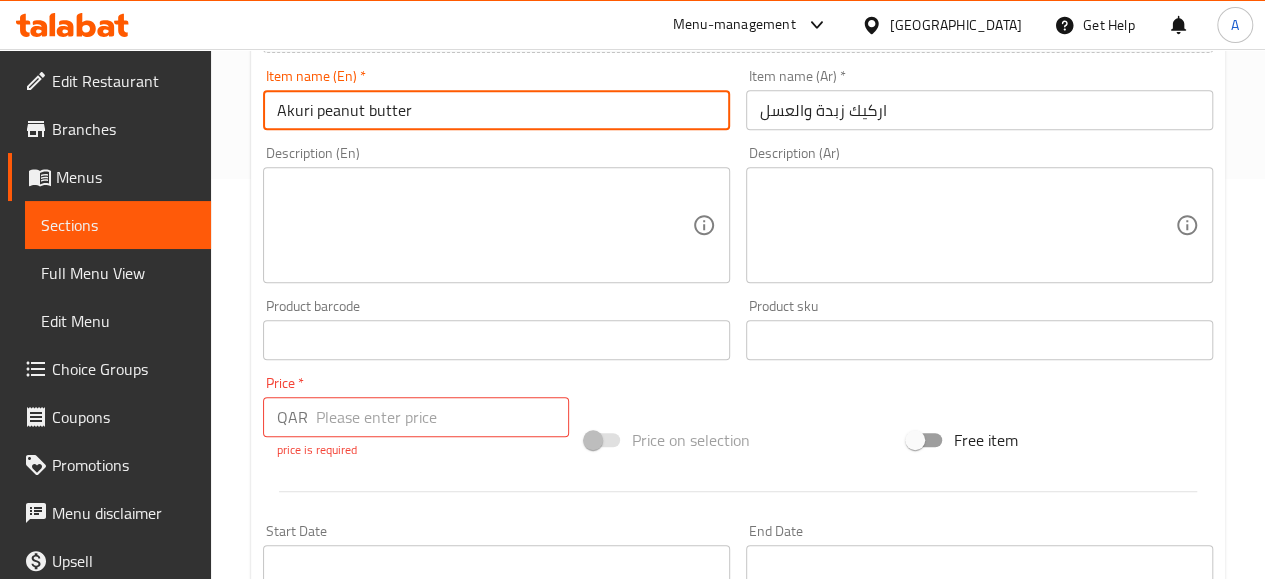 drag, startPoint x: 429, startPoint y: 111, endPoint x: 317, endPoint y: 108, distance: 112.04017 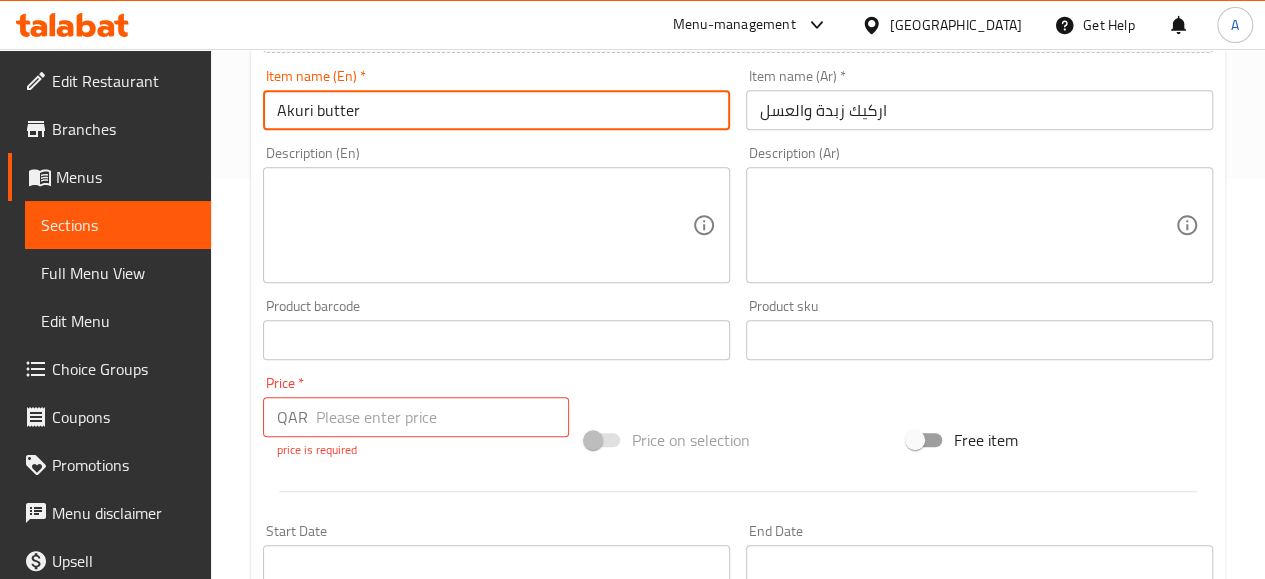 click on "Akuri butter" at bounding box center [496, 110] 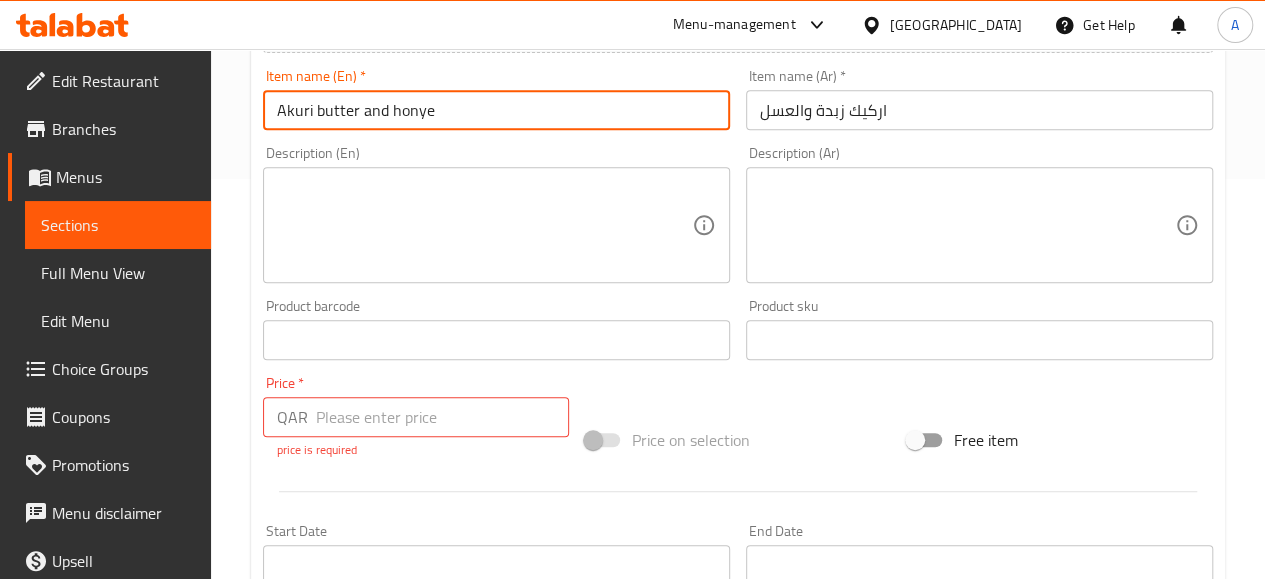 click on "اركيك زبدة والعسل" at bounding box center [979, 110] 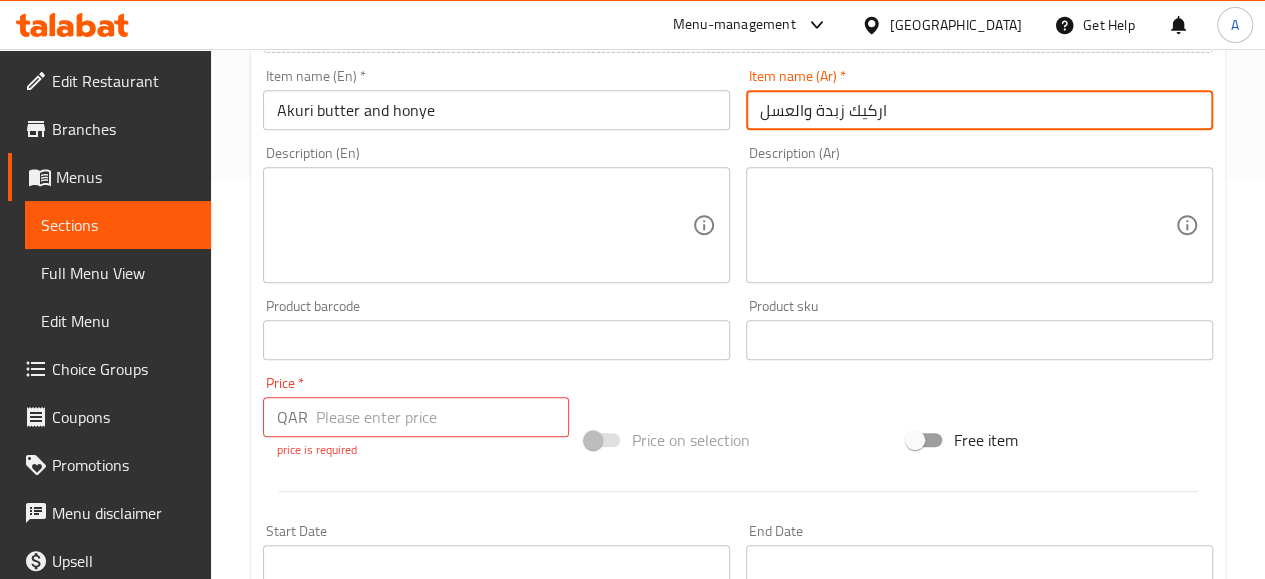 click on "اركيك زبدة والعسل" at bounding box center [979, 110] 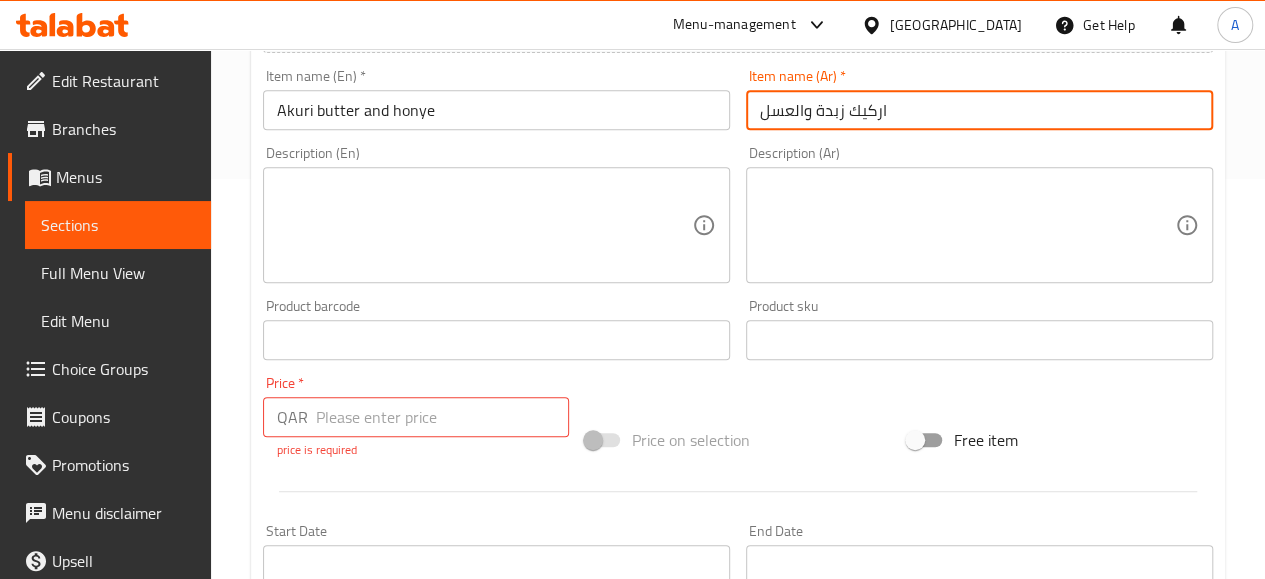 click on "Akuri butter and honye" at bounding box center [496, 110] 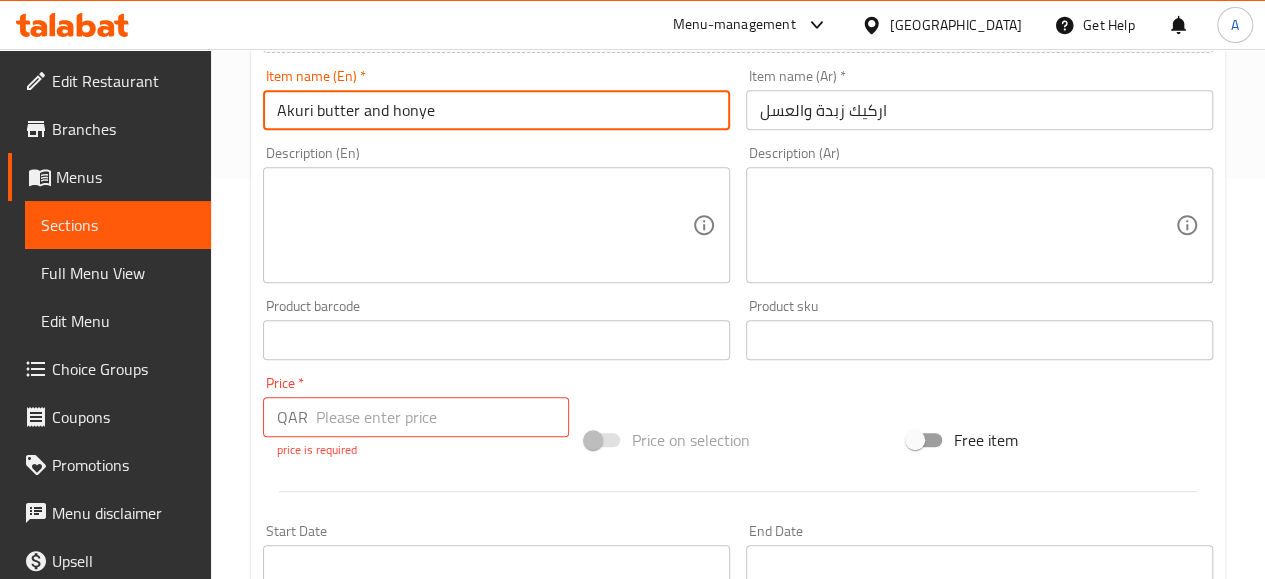click on "Akuri butter and honye" at bounding box center [496, 110] 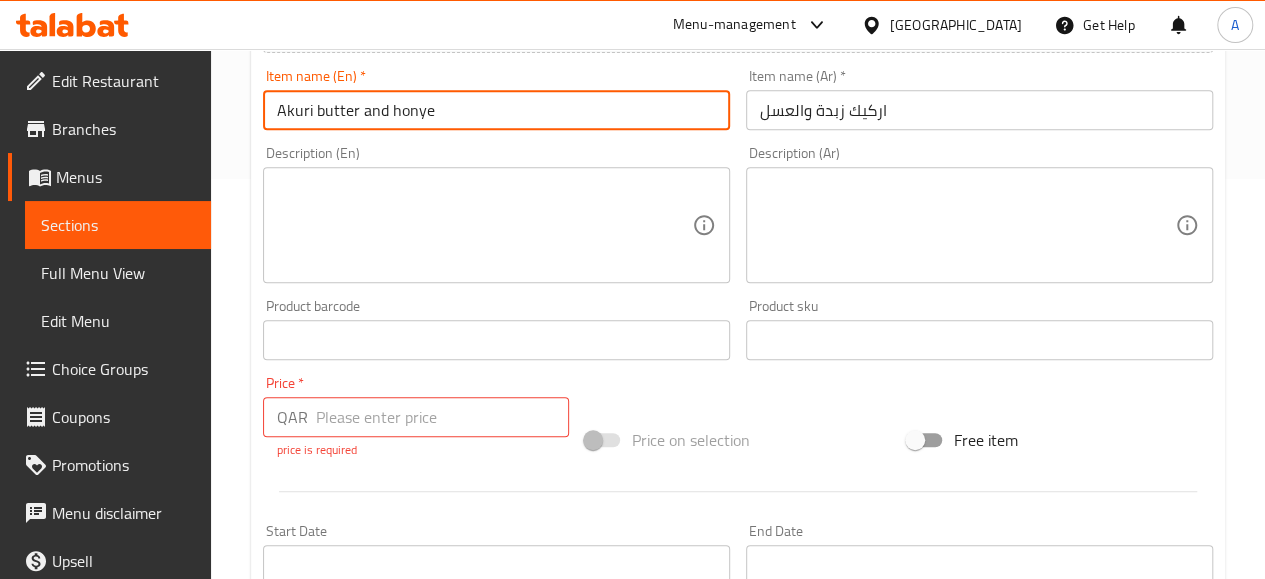 drag, startPoint x: 476, startPoint y: 107, endPoint x: 317, endPoint y: 101, distance: 159.11317 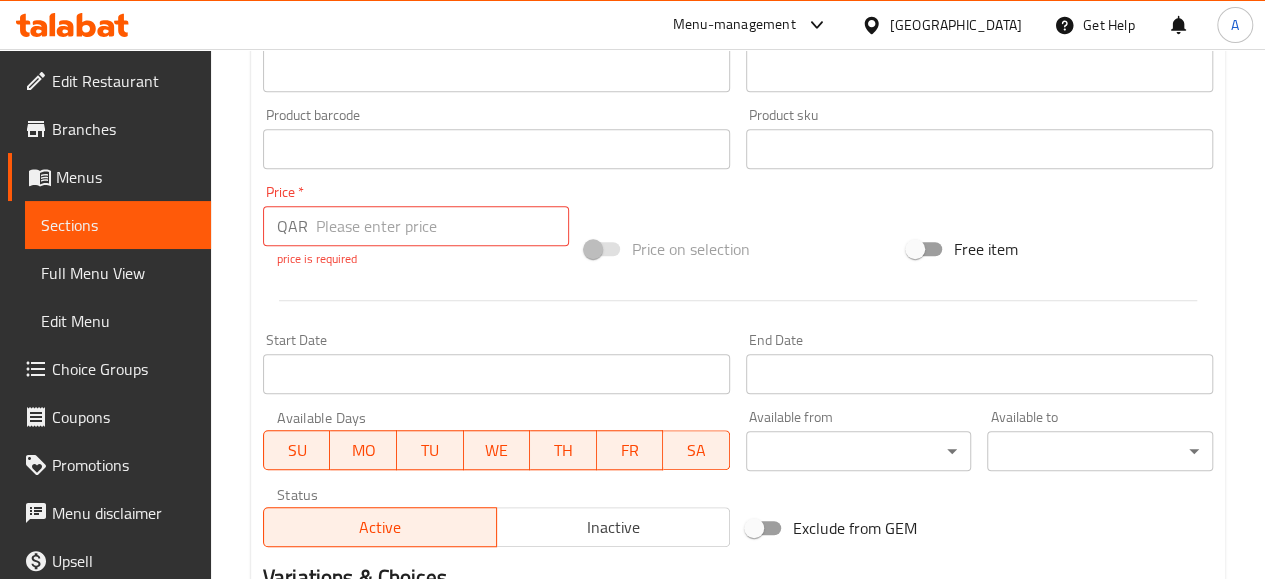 scroll, scrollTop: 355, scrollLeft: 0, axis: vertical 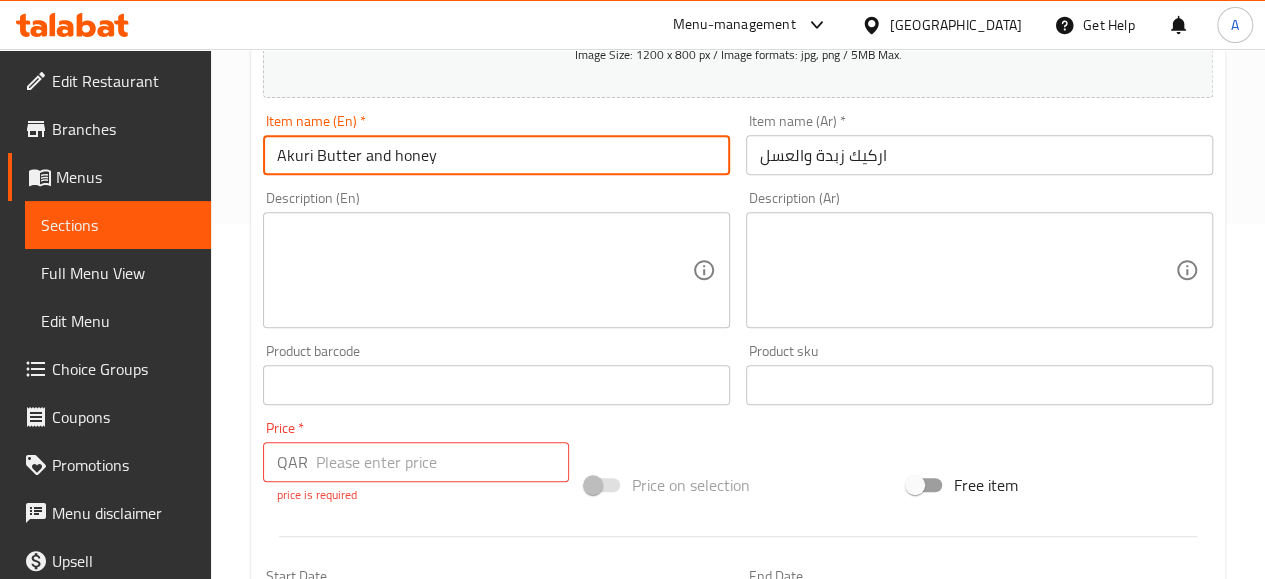 type on "Akuri Butter and honey" 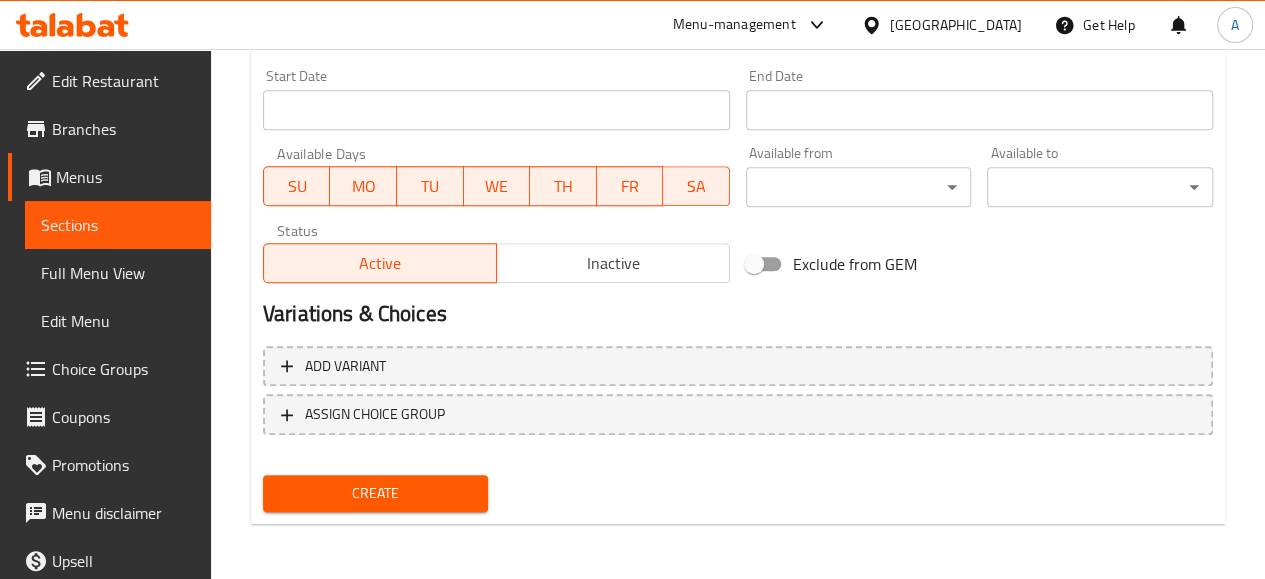 type on "6" 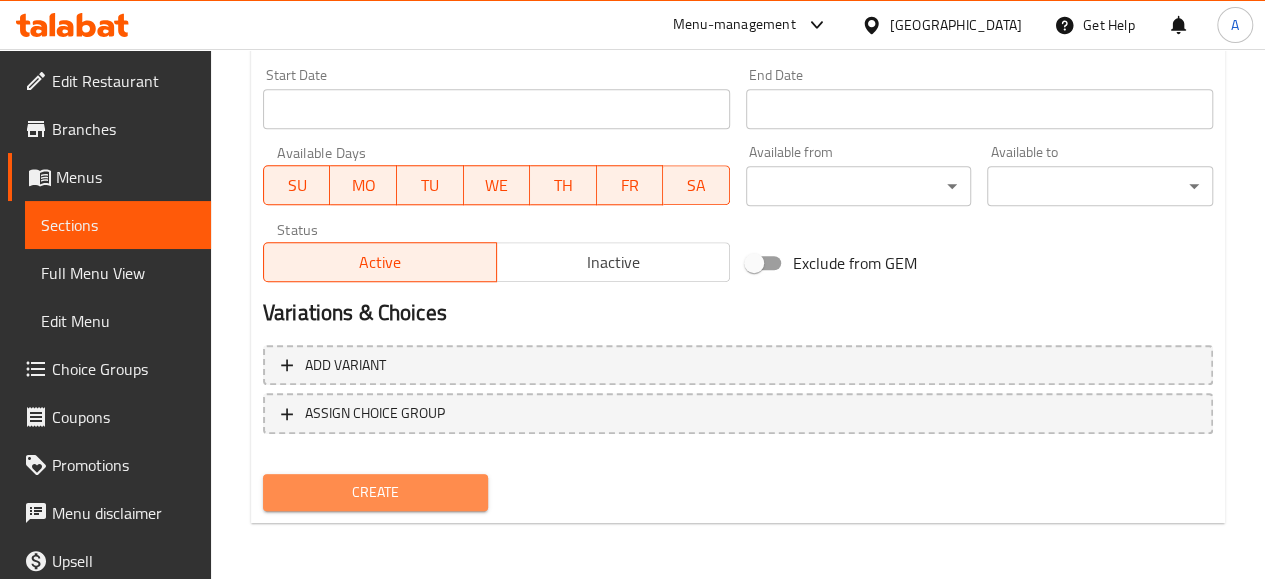 scroll, scrollTop: 833, scrollLeft: 0, axis: vertical 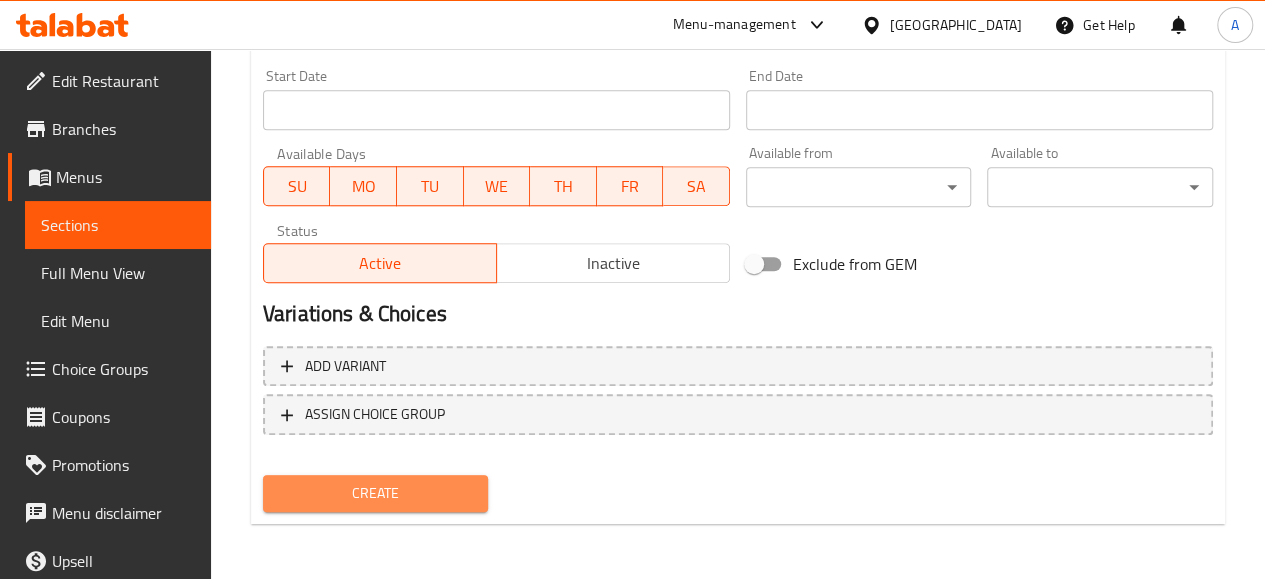 click on "Create" at bounding box center (376, 493) 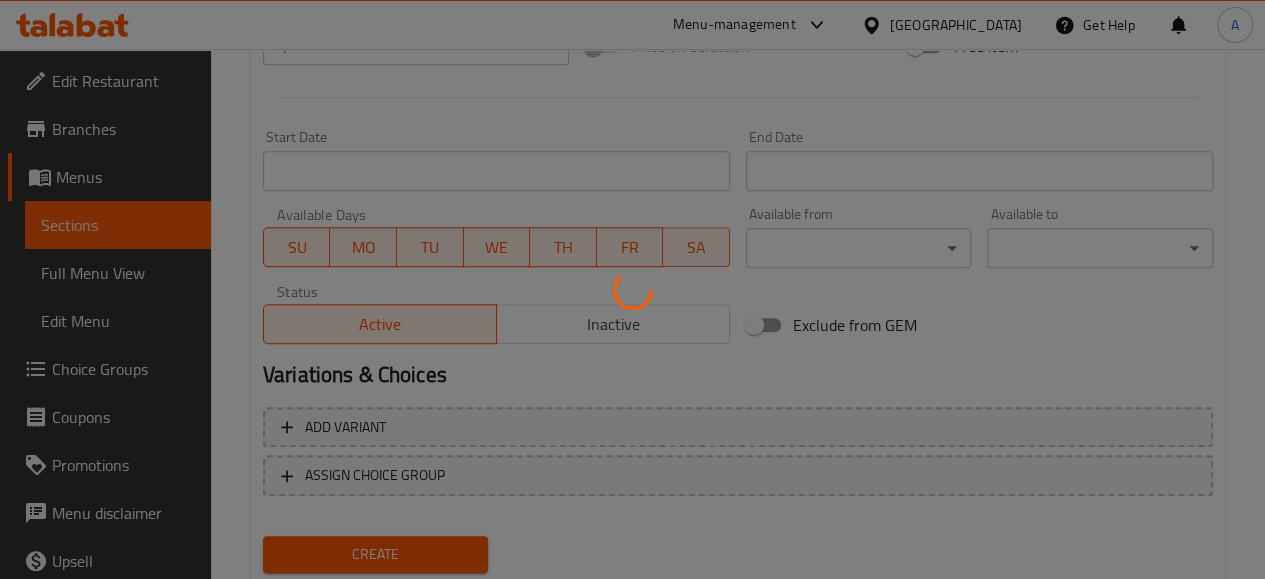 type 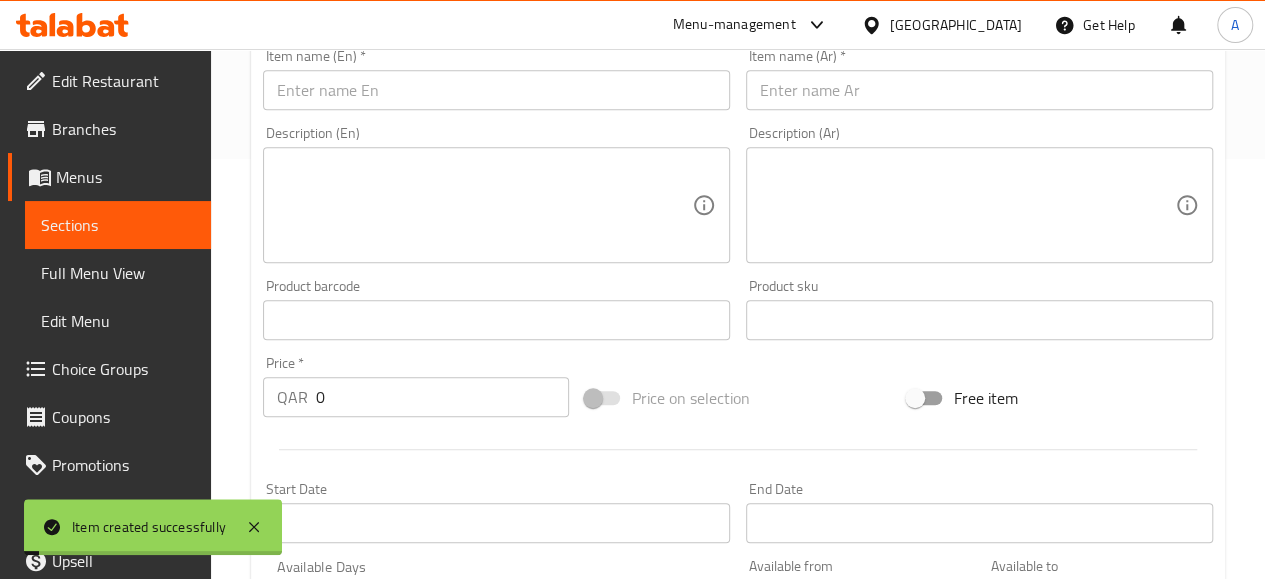scroll, scrollTop: 133, scrollLeft: 0, axis: vertical 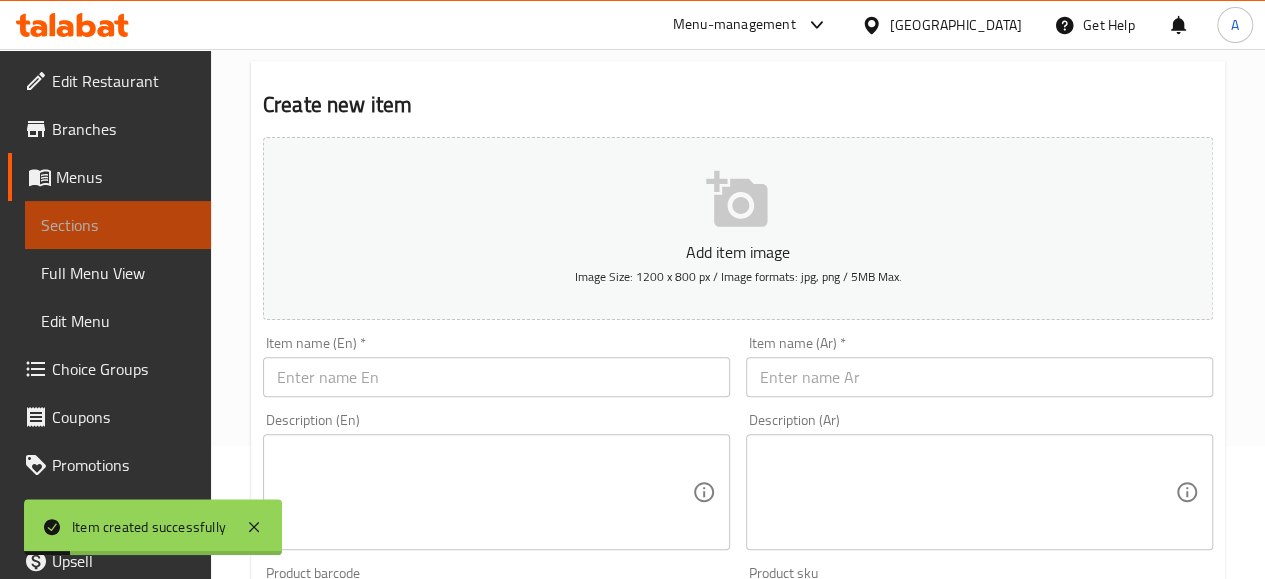 click on "Sections" at bounding box center (118, 225) 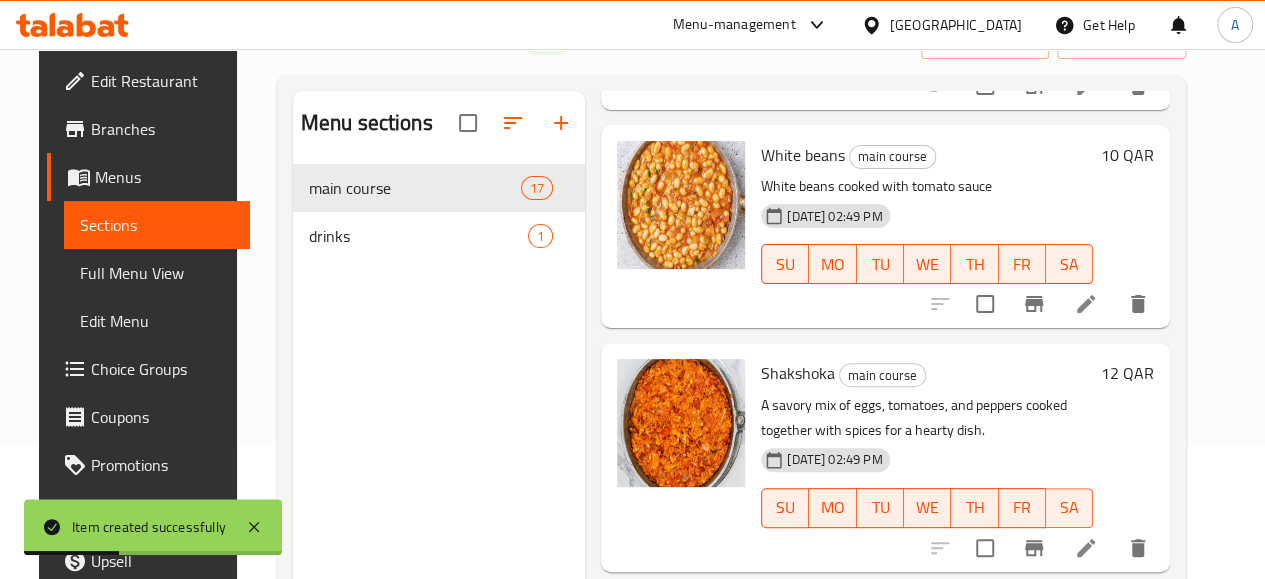 scroll, scrollTop: 3254, scrollLeft: 0, axis: vertical 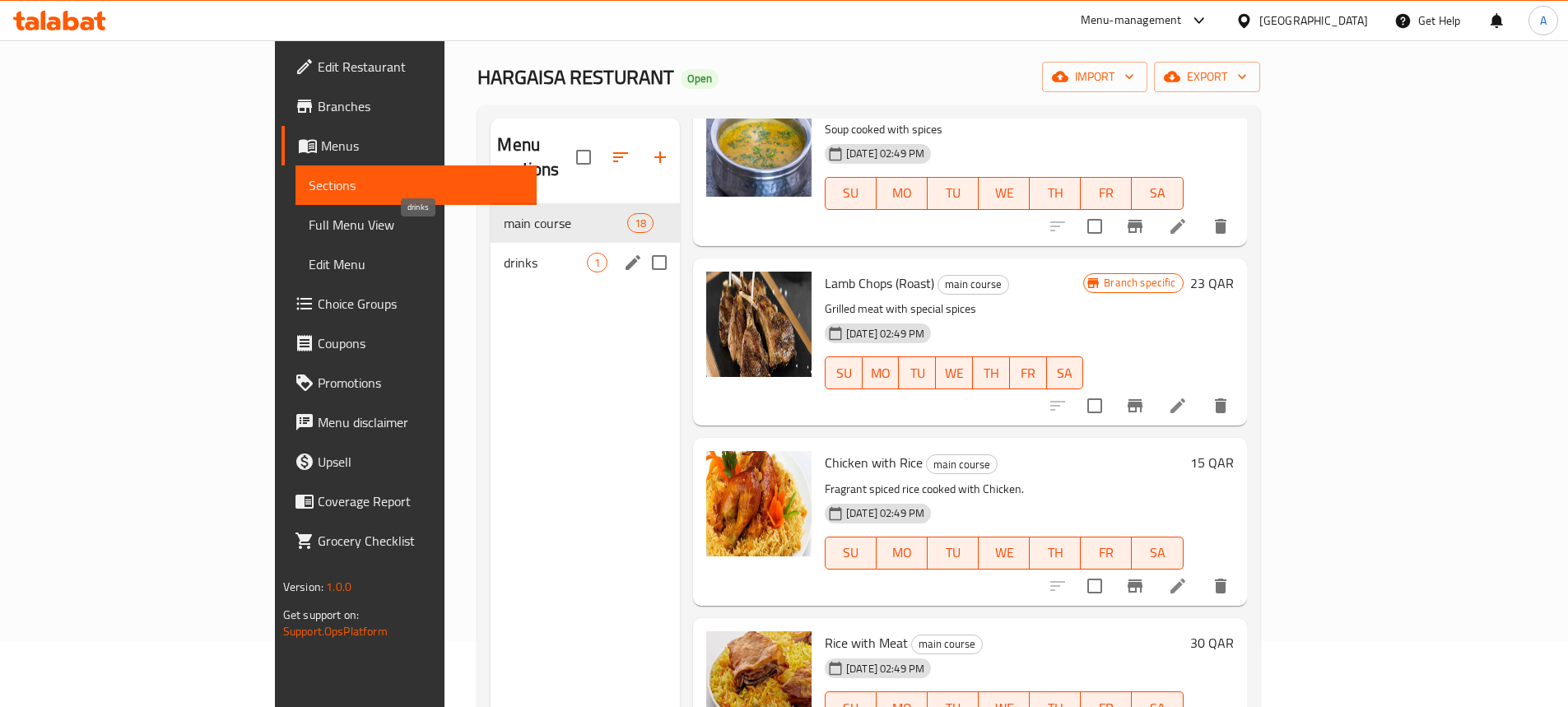 click on "drinks" at bounding box center [545, 263] 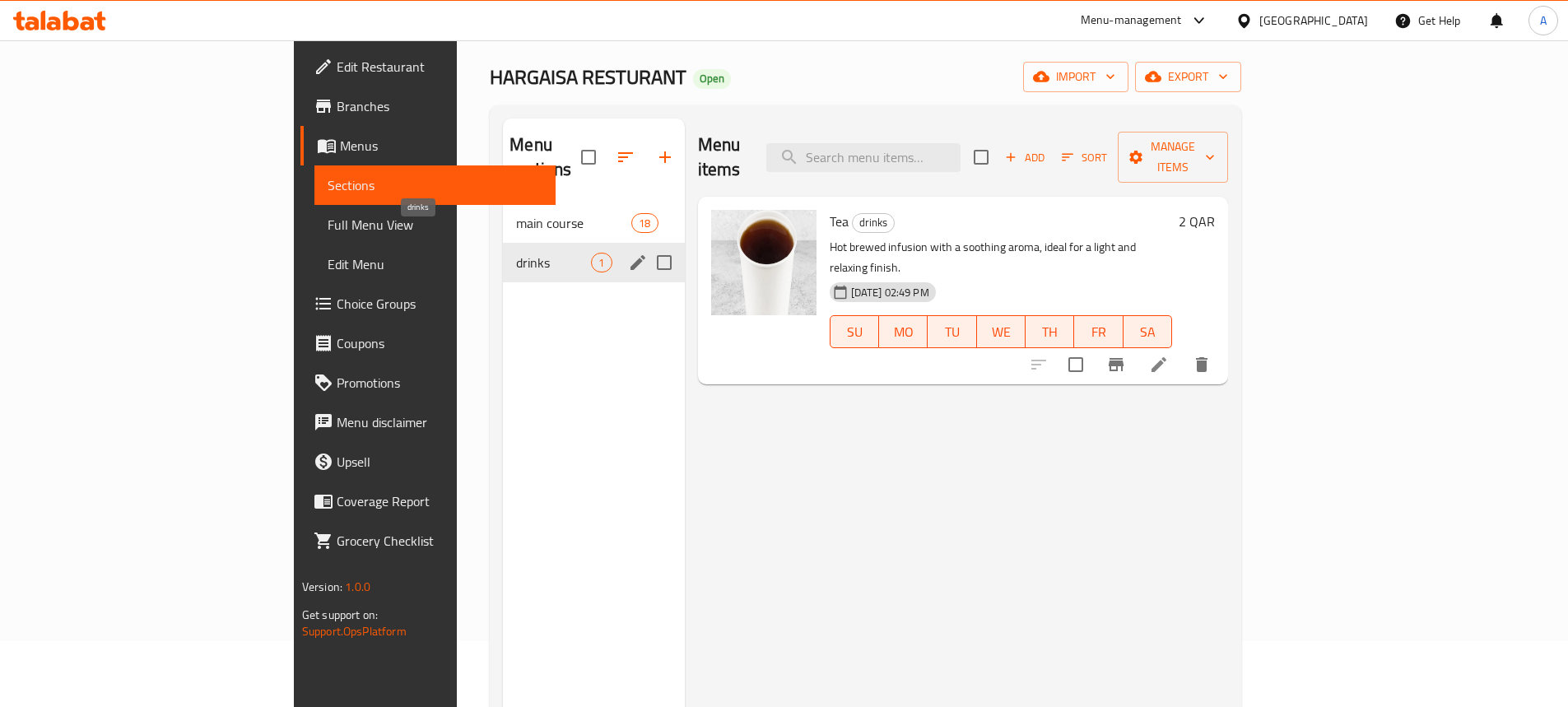 scroll, scrollTop: 0, scrollLeft: 0, axis: both 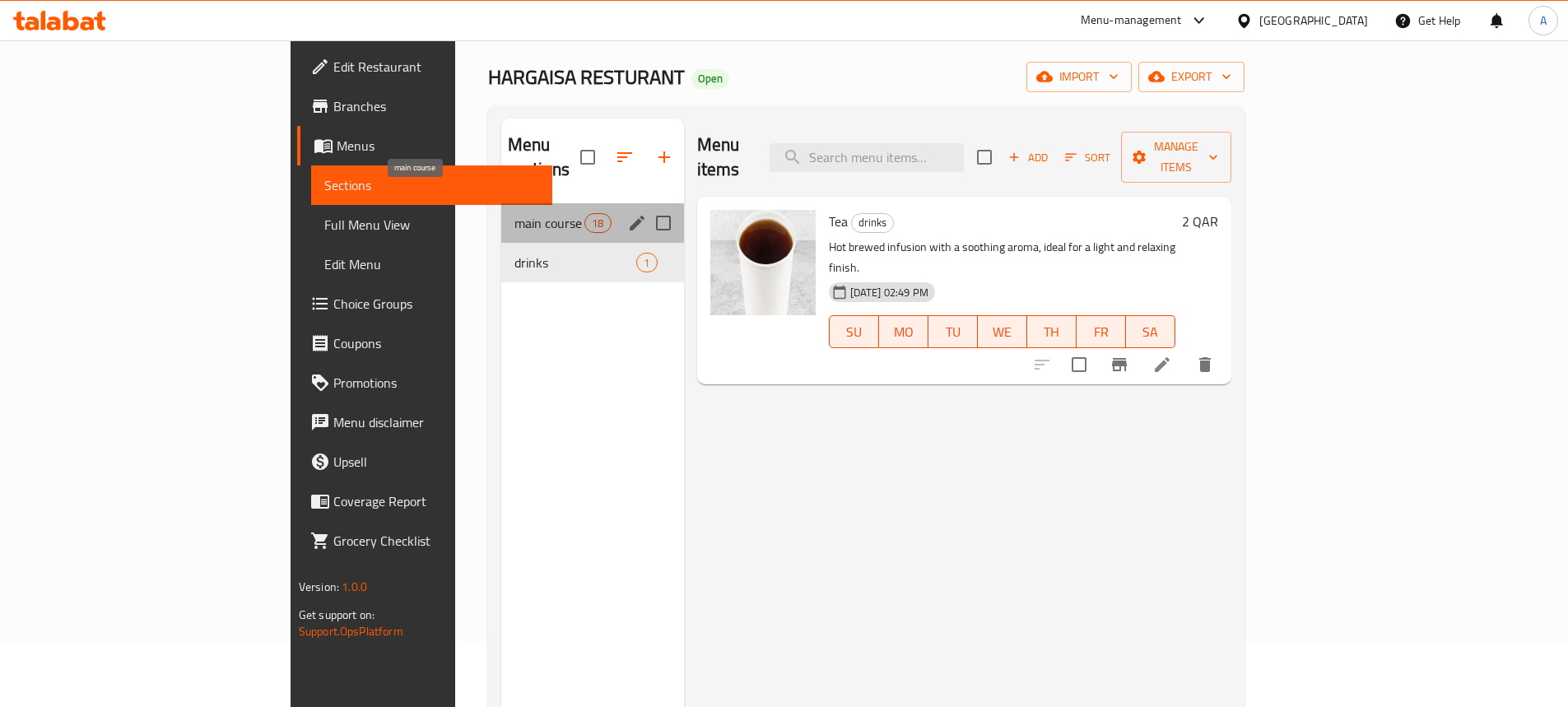 click on "main course" at bounding box center (549, 223) 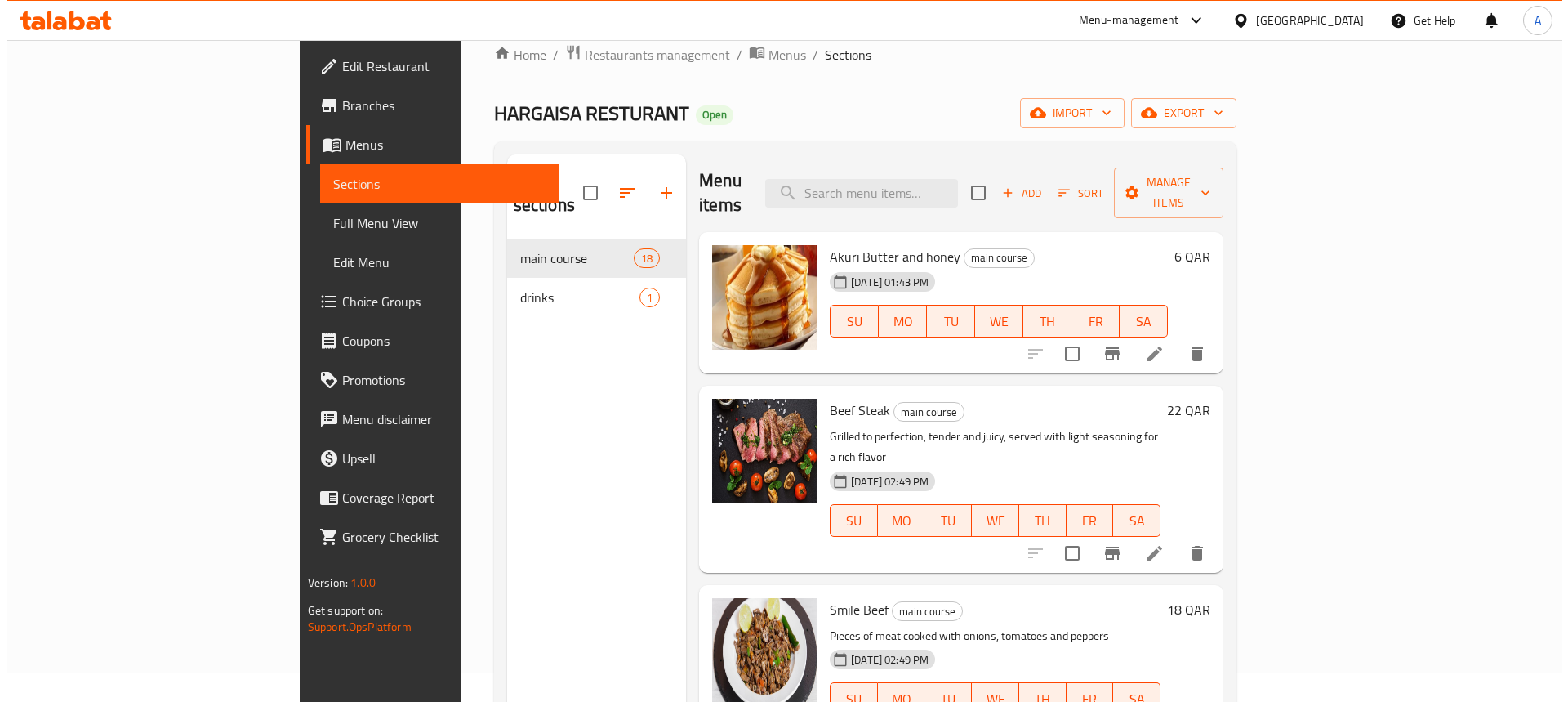 scroll, scrollTop: 0, scrollLeft: 0, axis: both 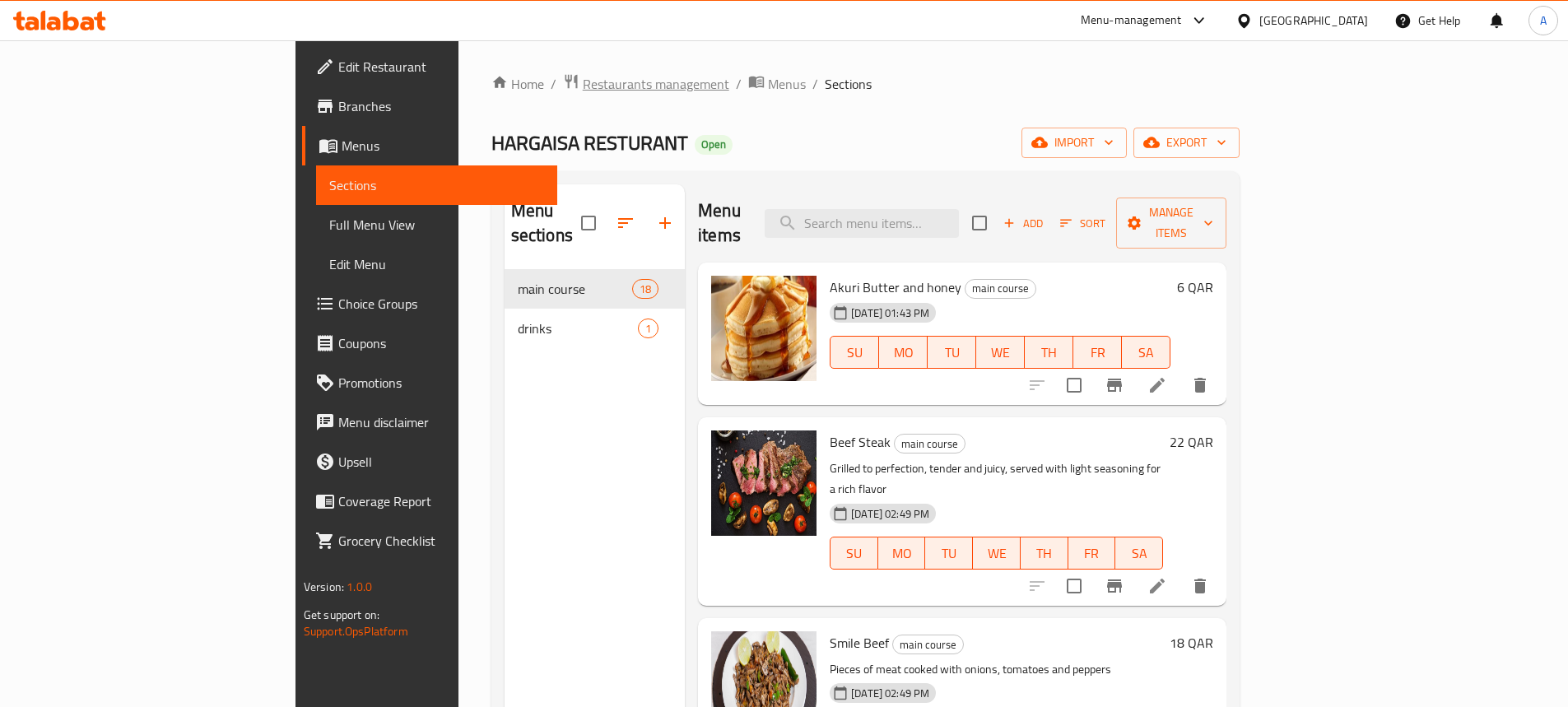 click on "Restaurants management" at bounding box center [656, 84] 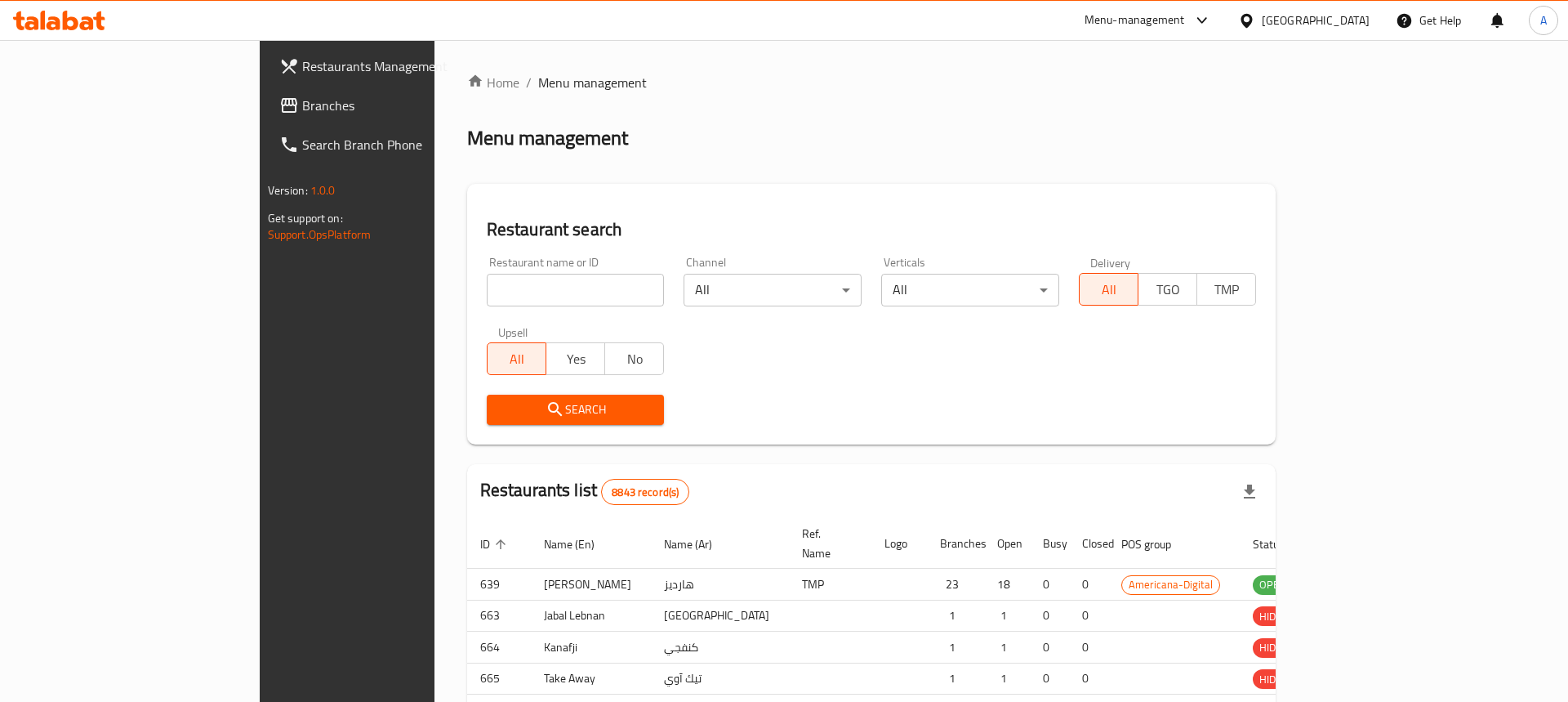 scroll, scrollTop: 0, scrollLeft: 0, axis: both 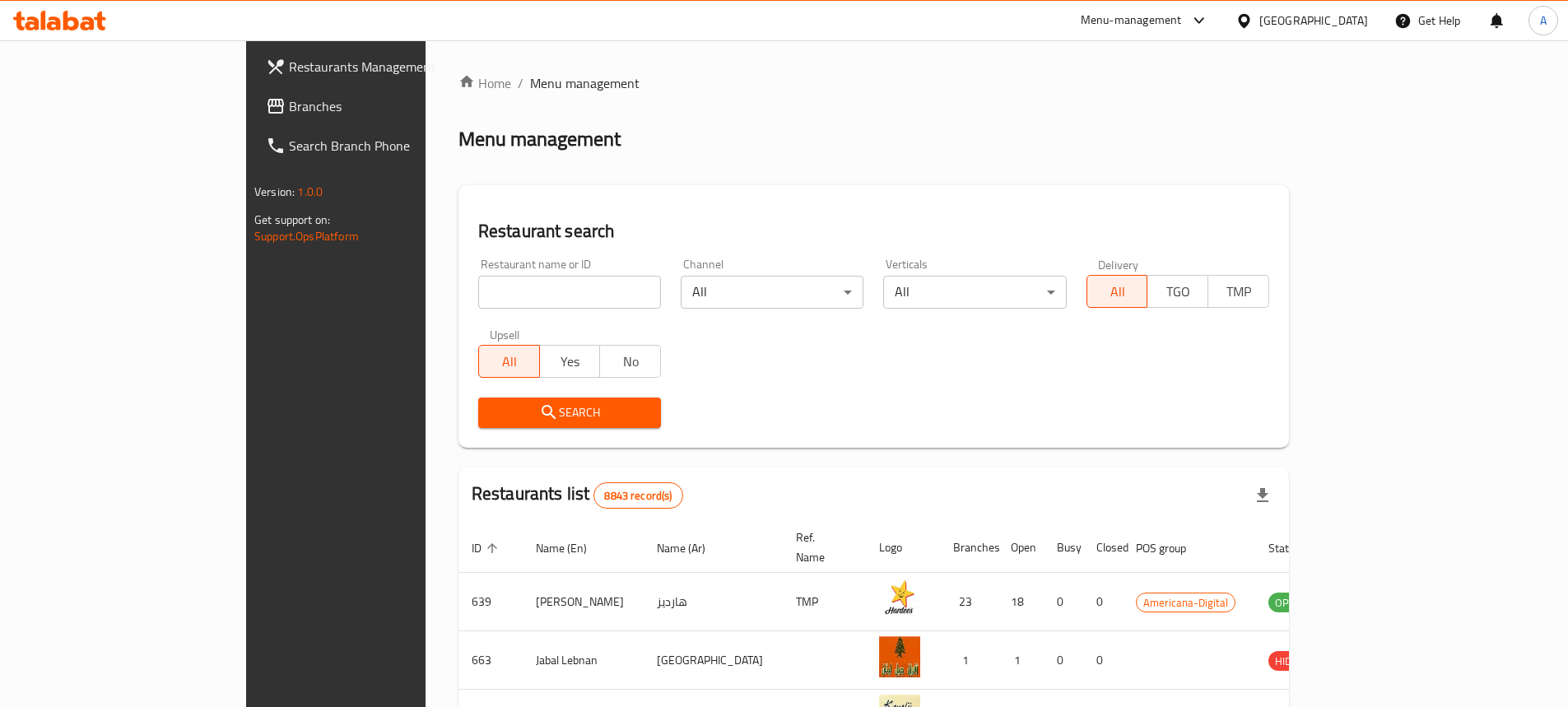 click at bounding box center (570, 292) 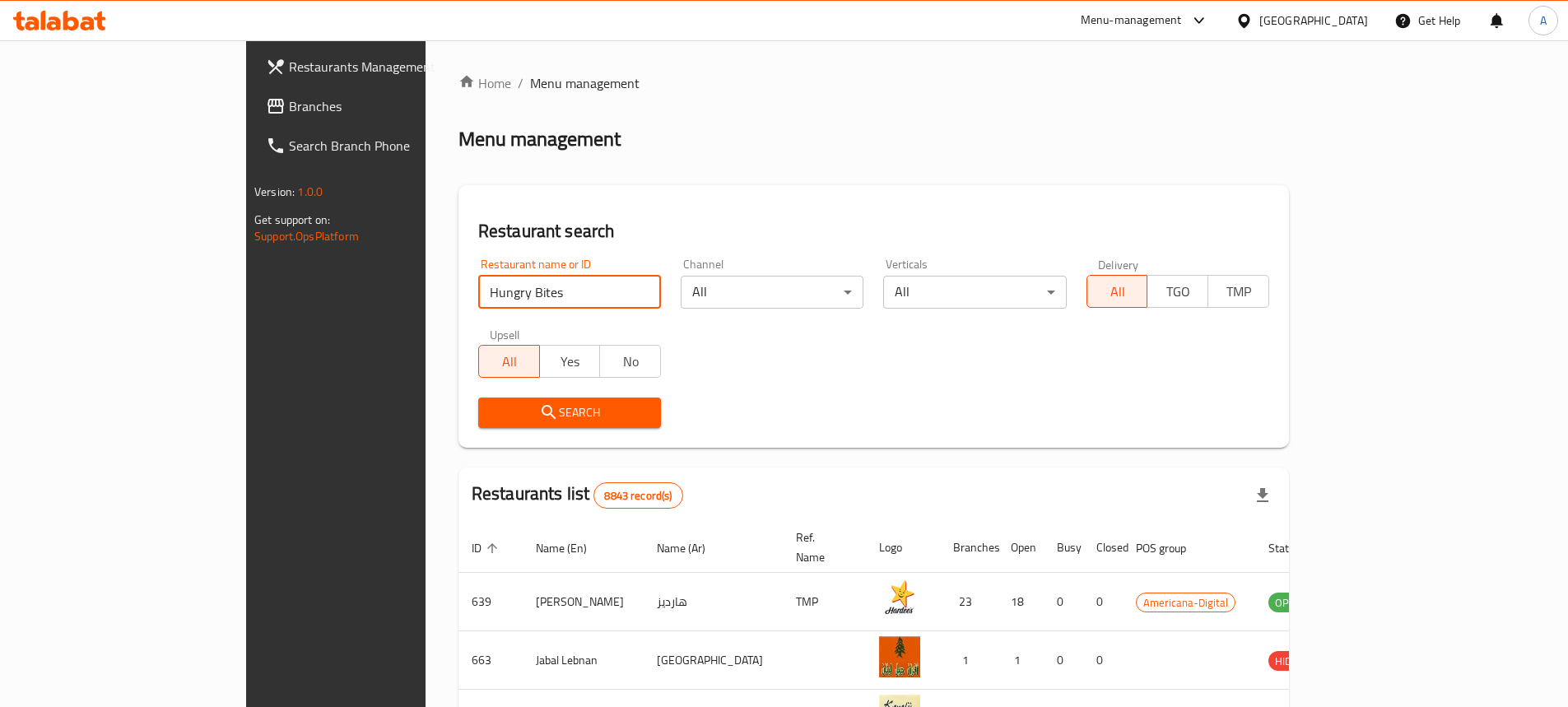 type on "Hungry Bites" 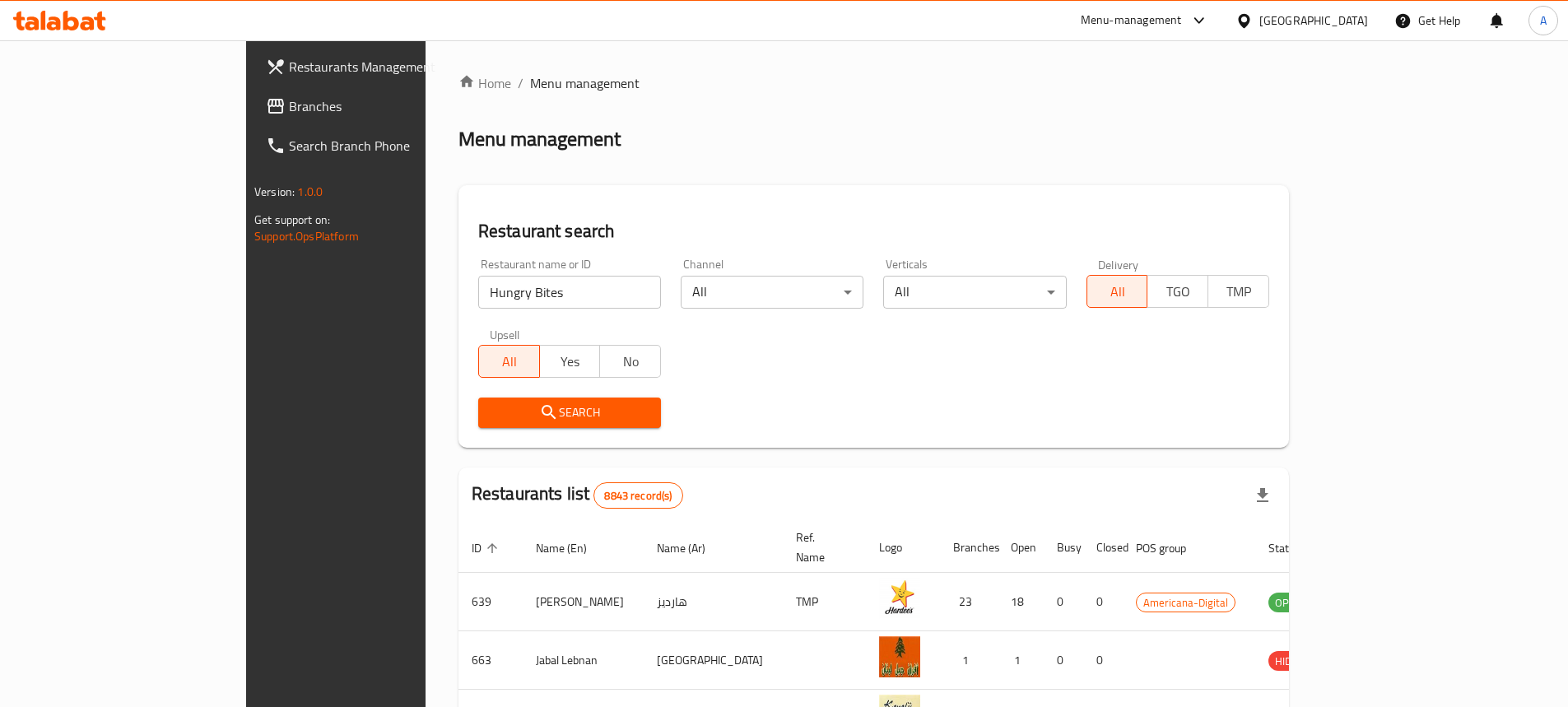 click on "Search" at bounding box center [570, 412] 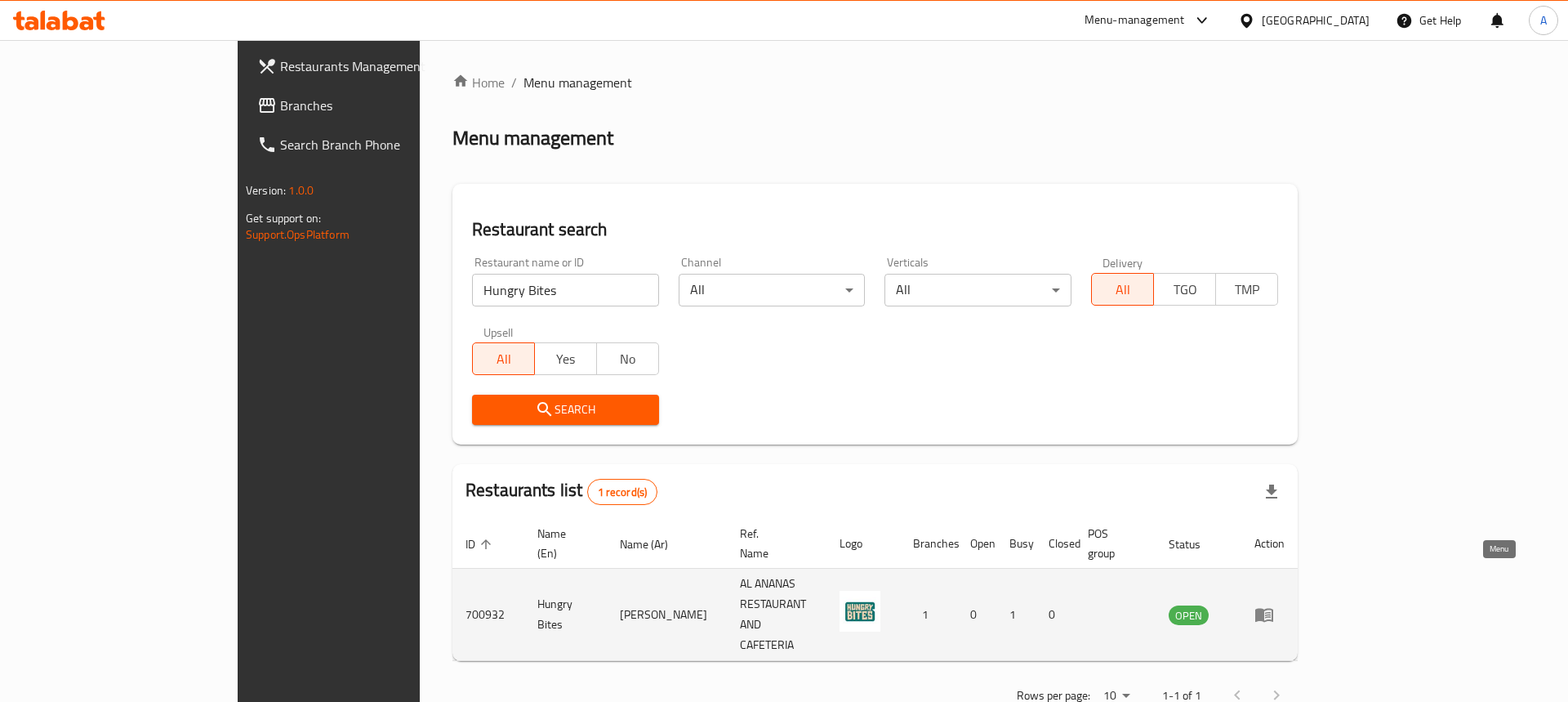 click 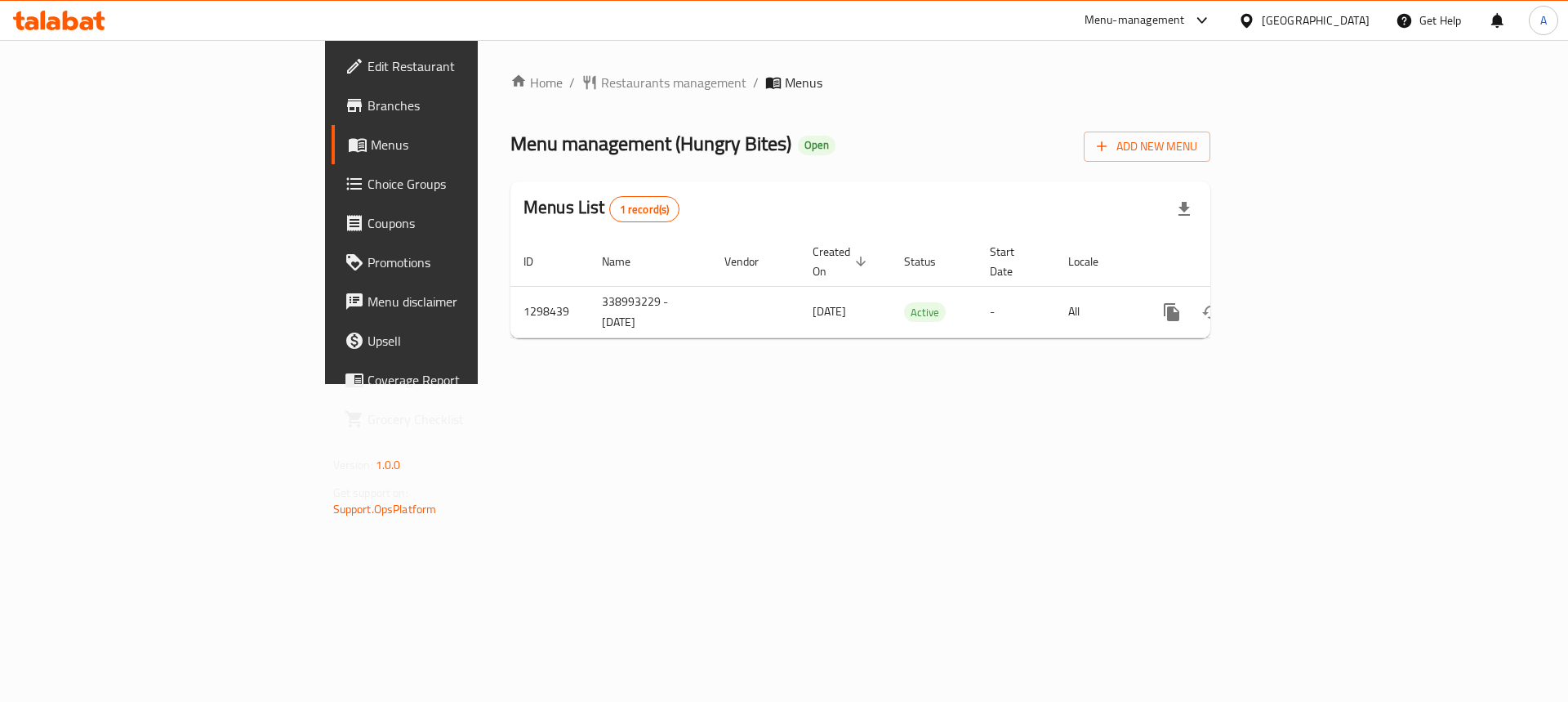 click on "Edit Restaurant" at bounding box center [470, 66] 